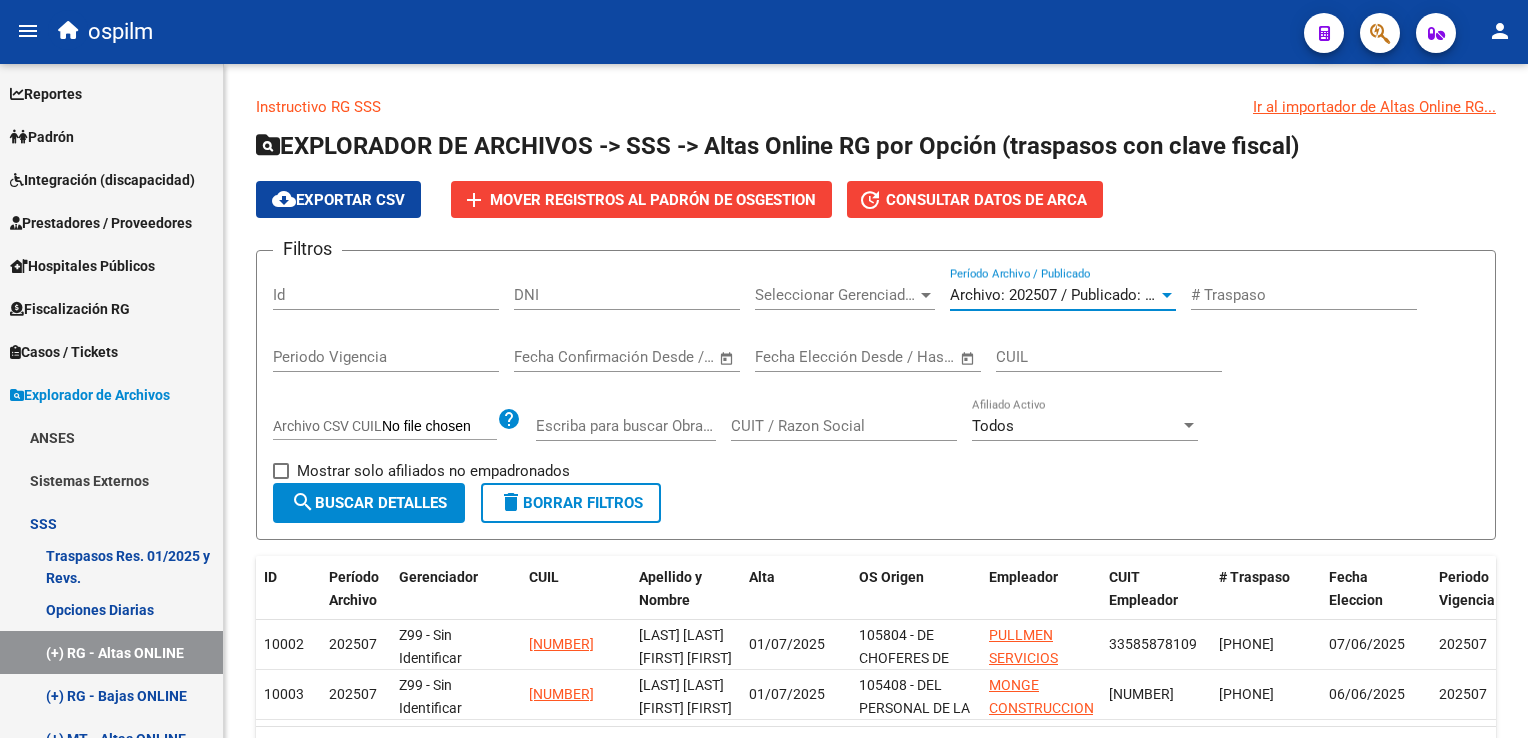 scroll, scrollTop: 0, scrollLeft: 0, axis: both 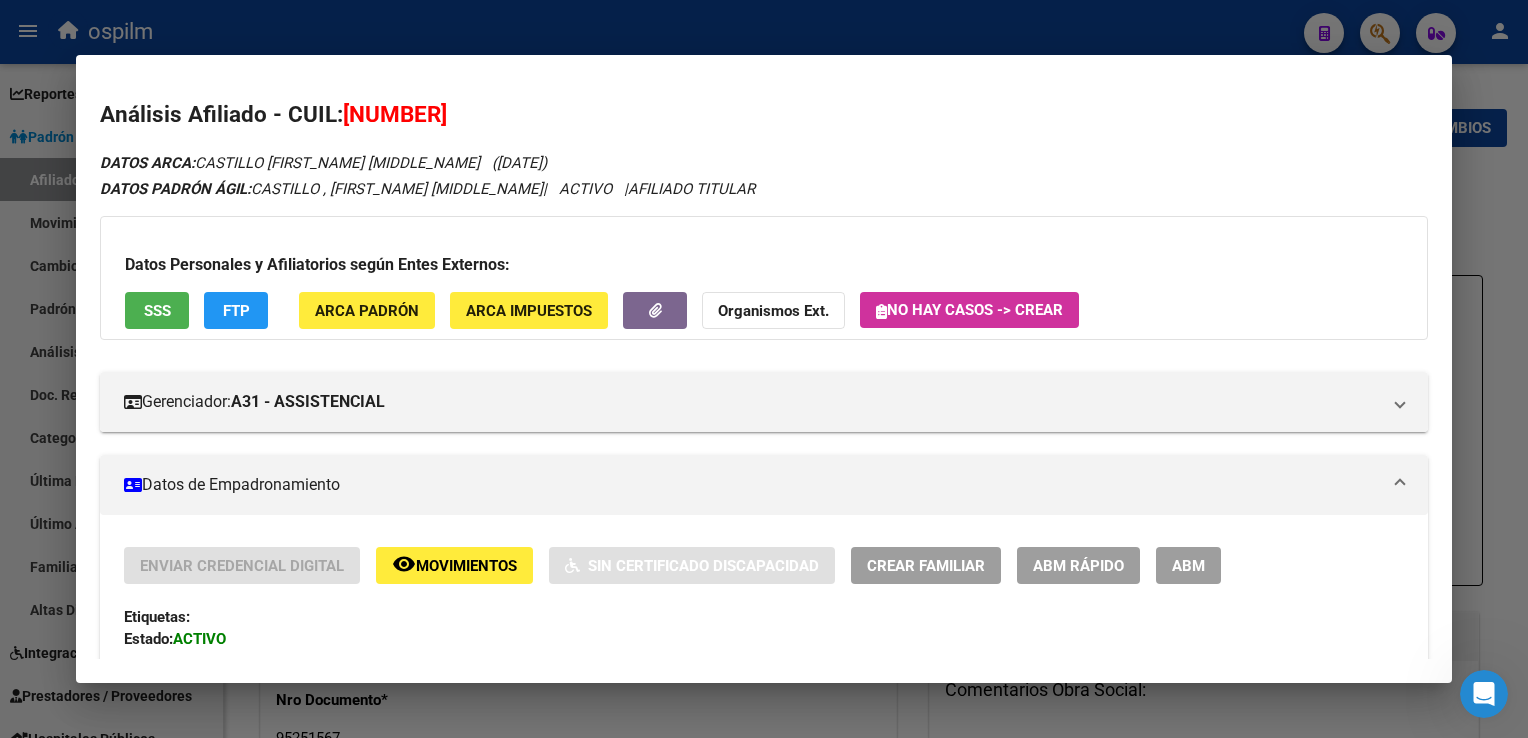 click at bounding box center (764, 369) 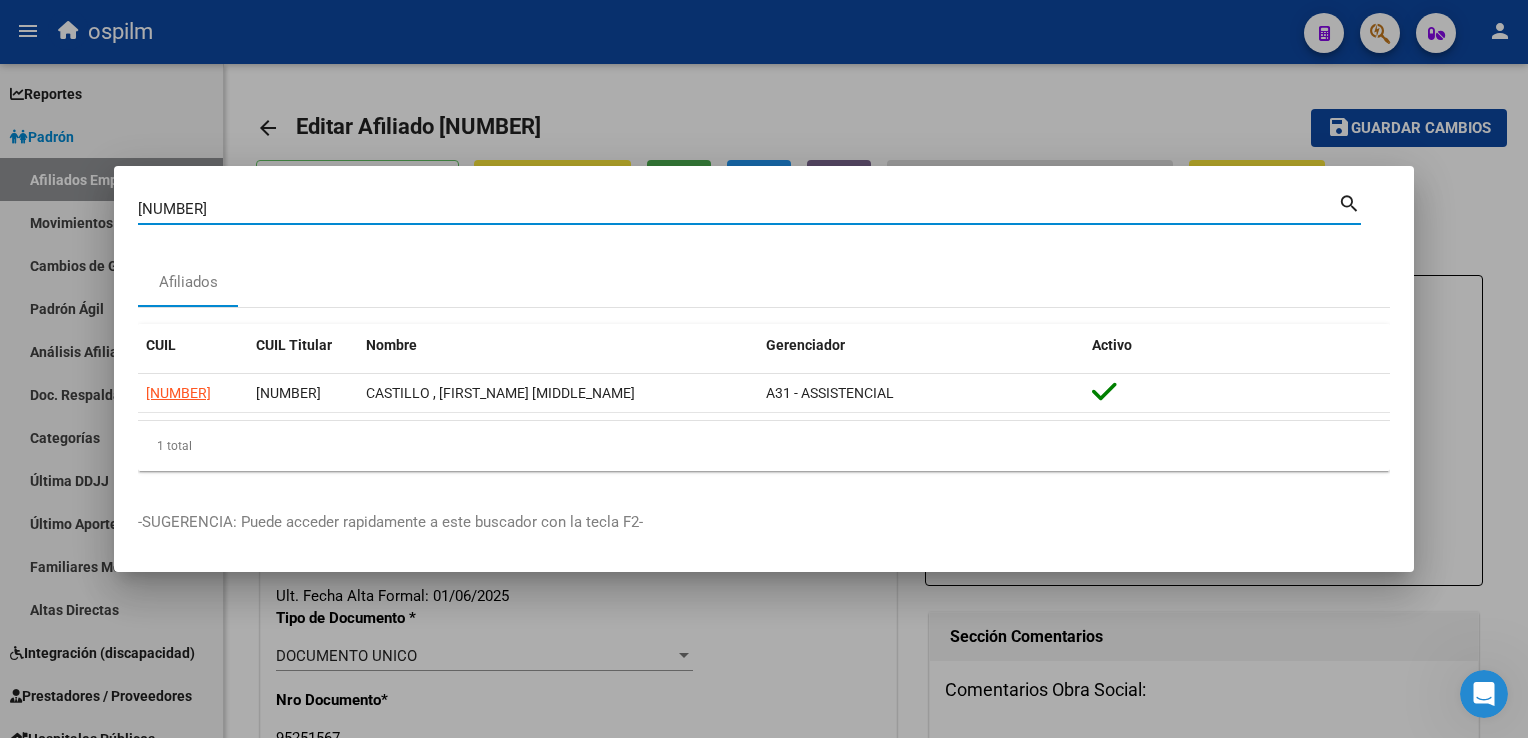 drag, startPoint x: 63, startPoint y: 218, endPoint x: 122, endPoint y: 203, distance: 60.876926 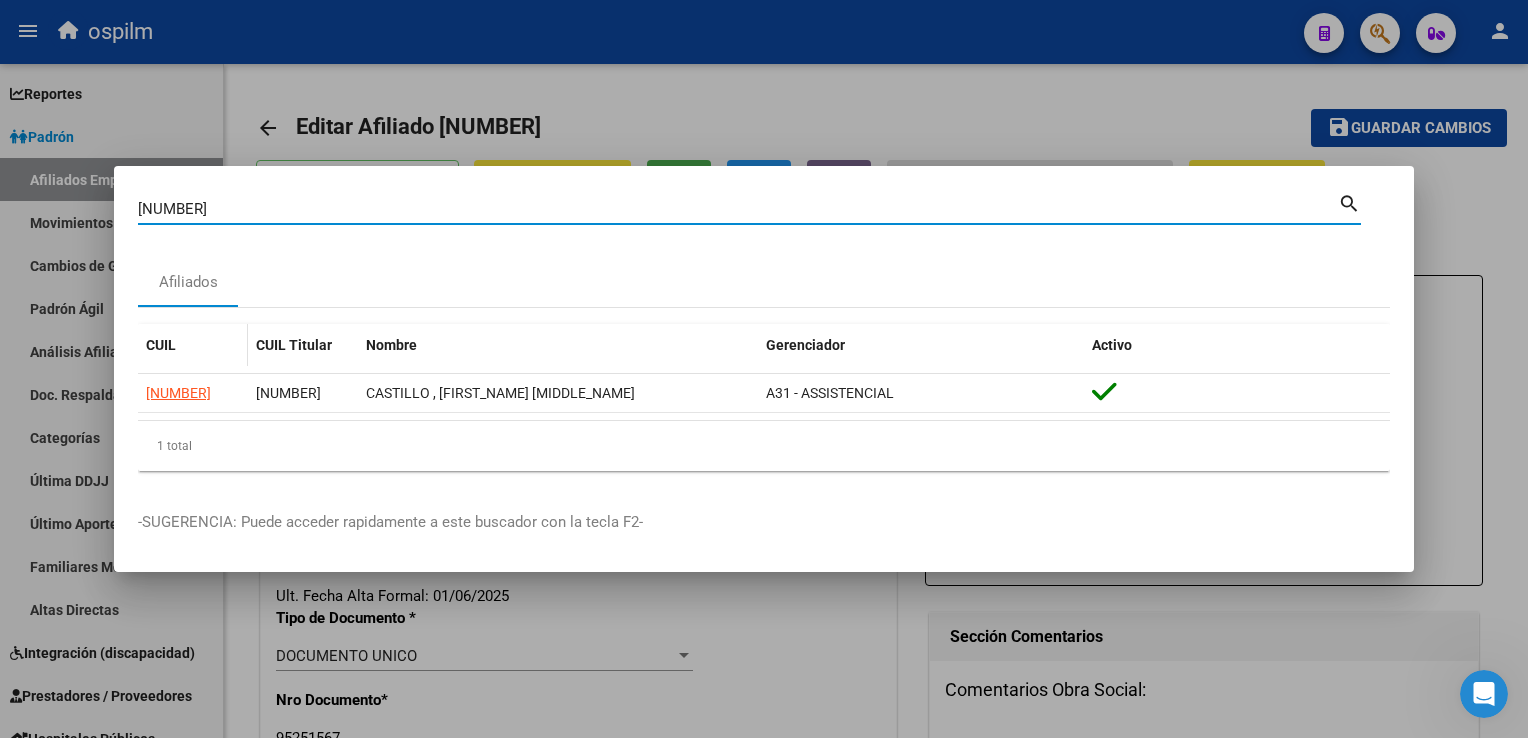 type on "[NUMBER]" 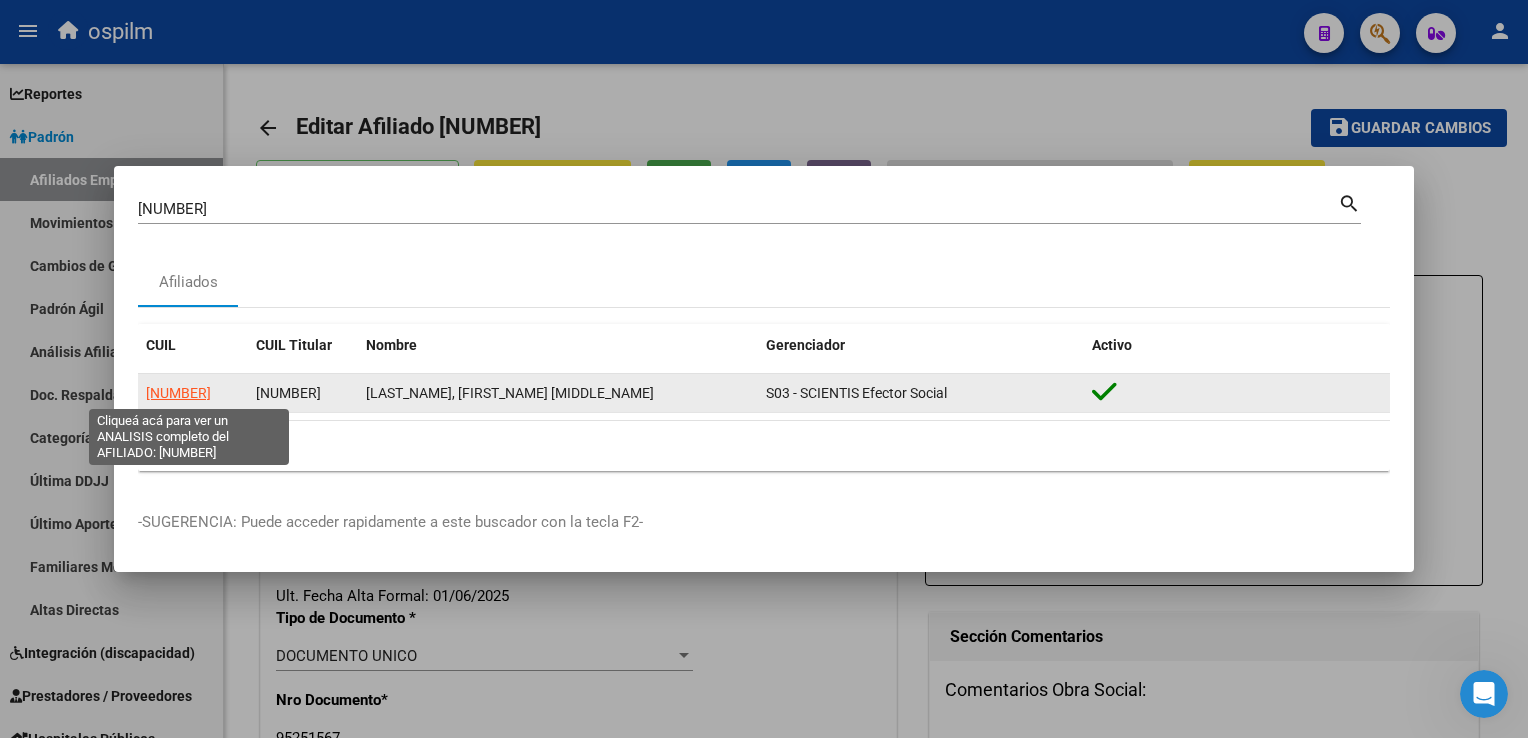 click on "[NUMBER]" 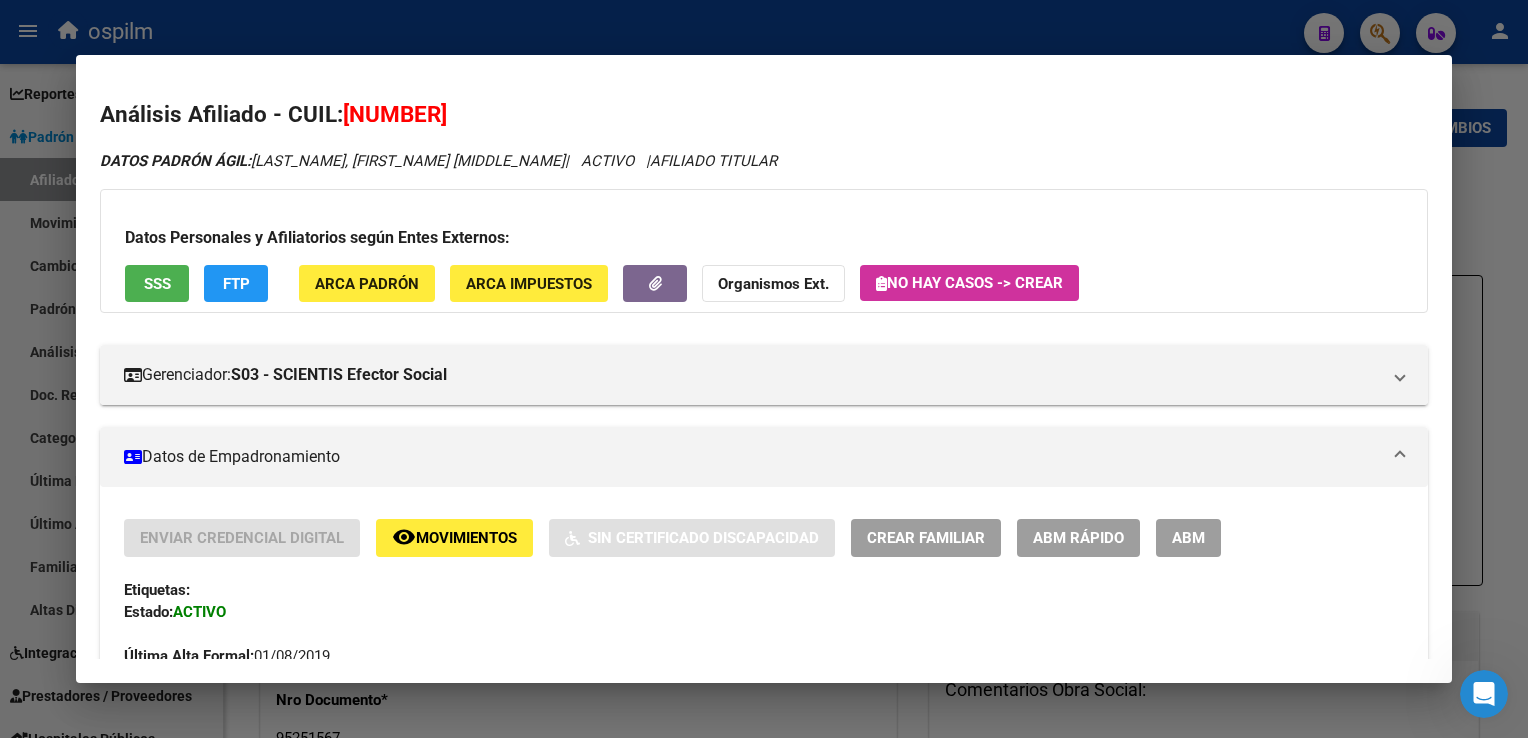 click on "SSS" at bounding box center [157, 284] 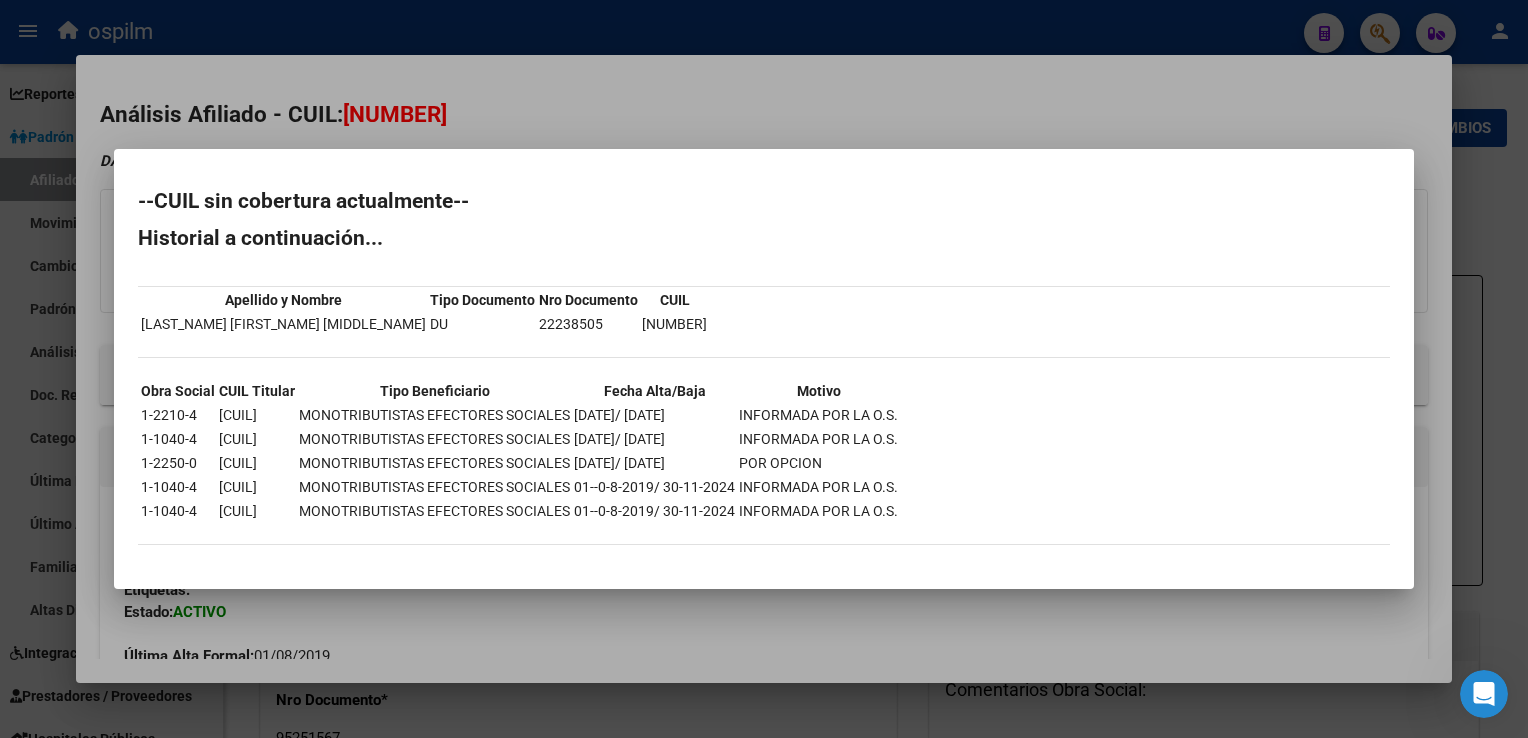 click at bounding box center (764, 369) 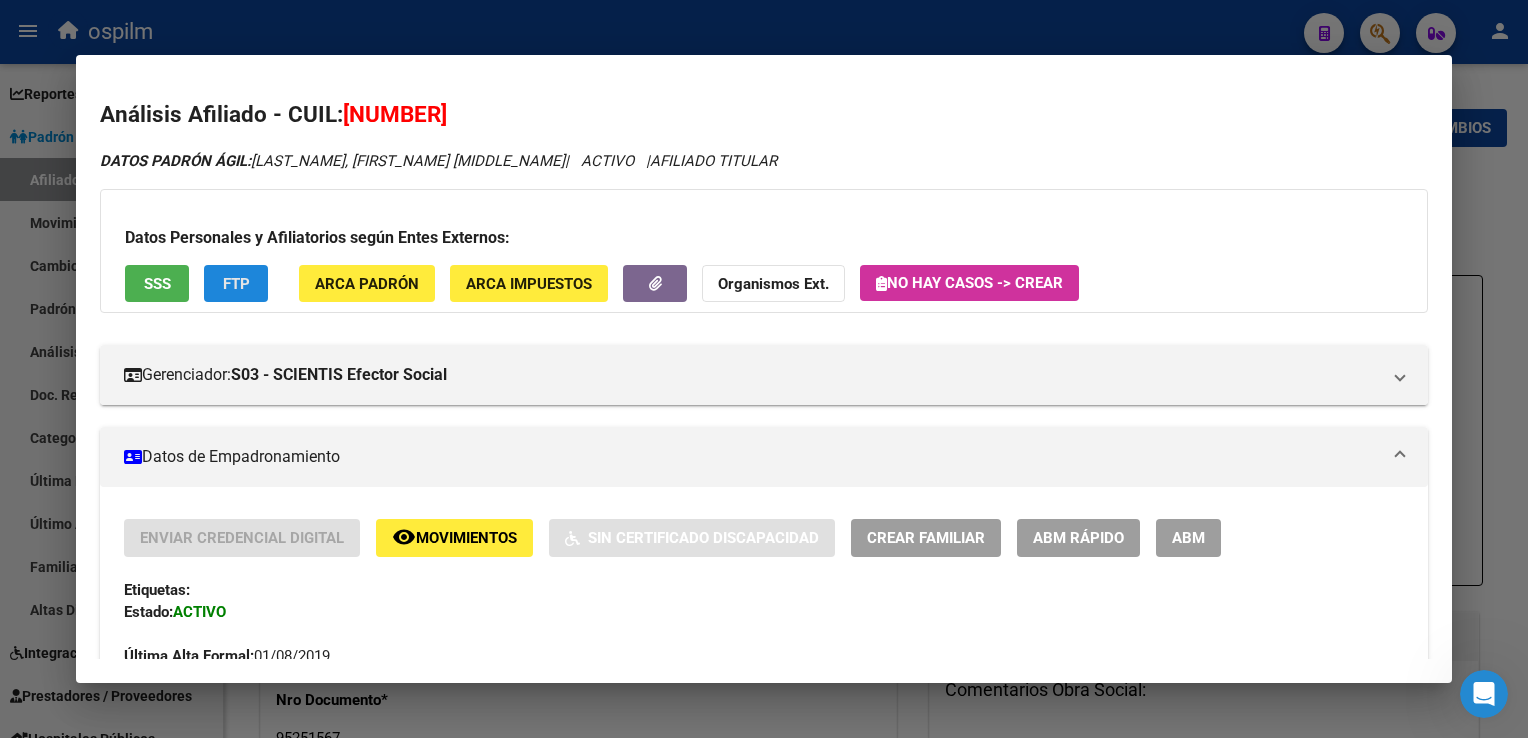click on "FTP" 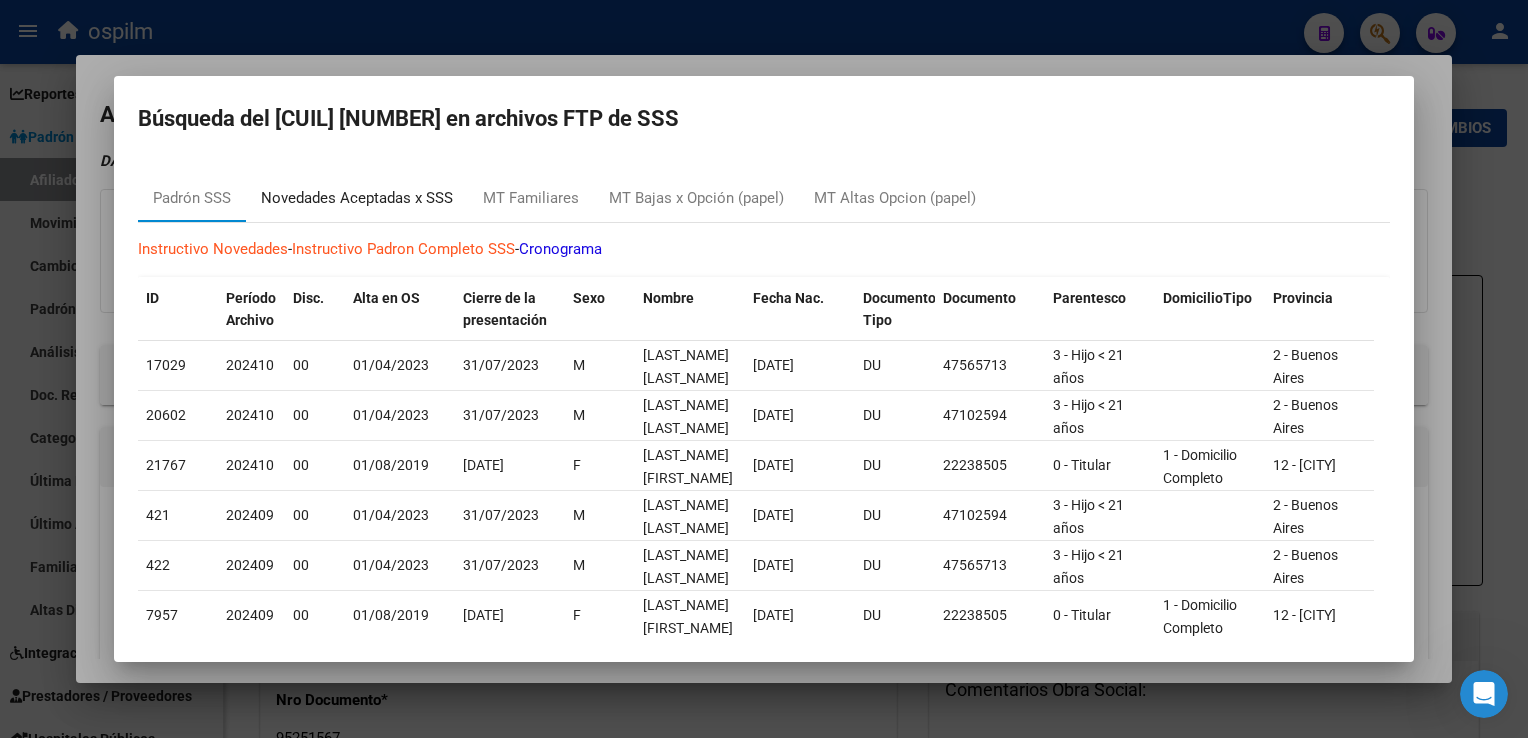 click on "Novedades Aceptadas x SSS" at bounding box center [357, 198] 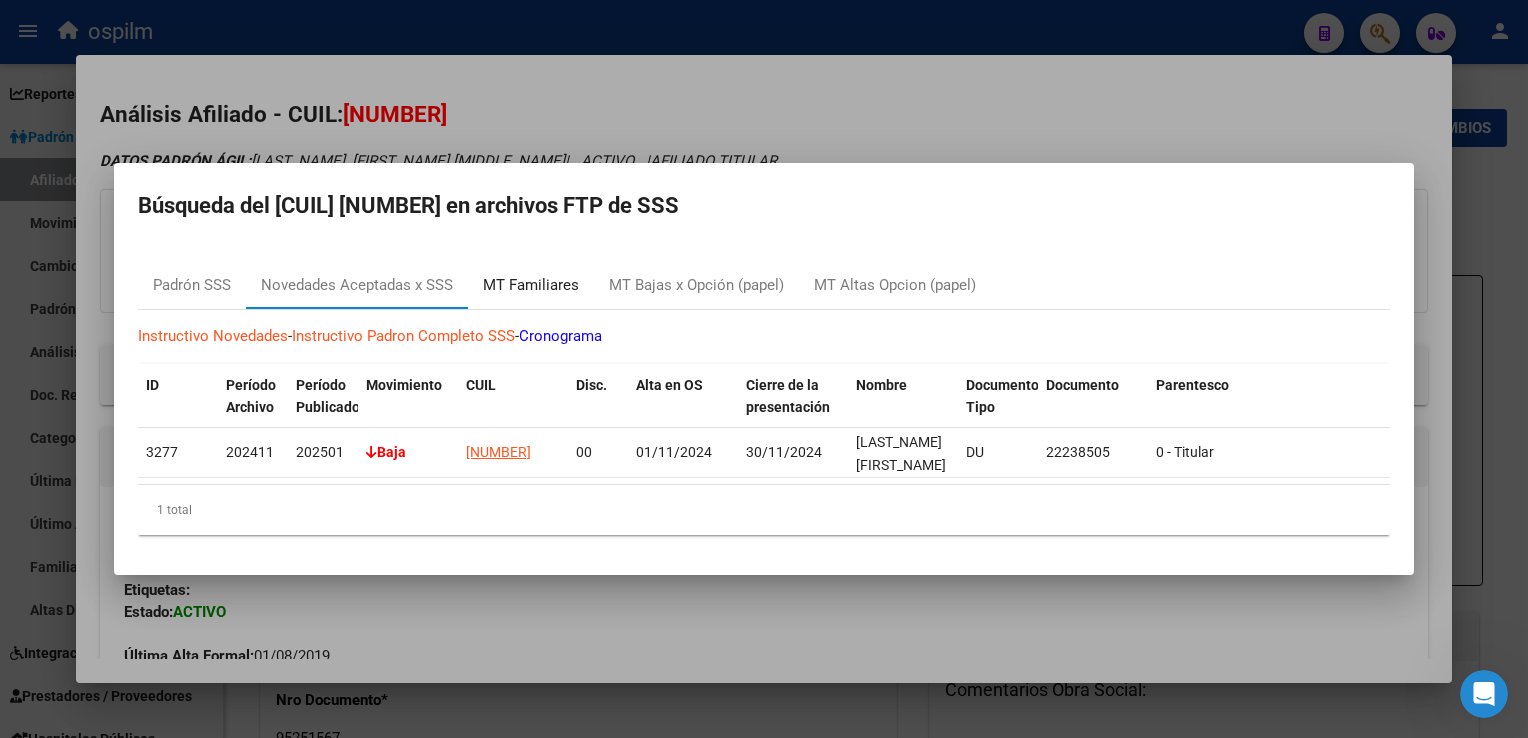 click on "MT Familiares" at bounding box center (531, 285) 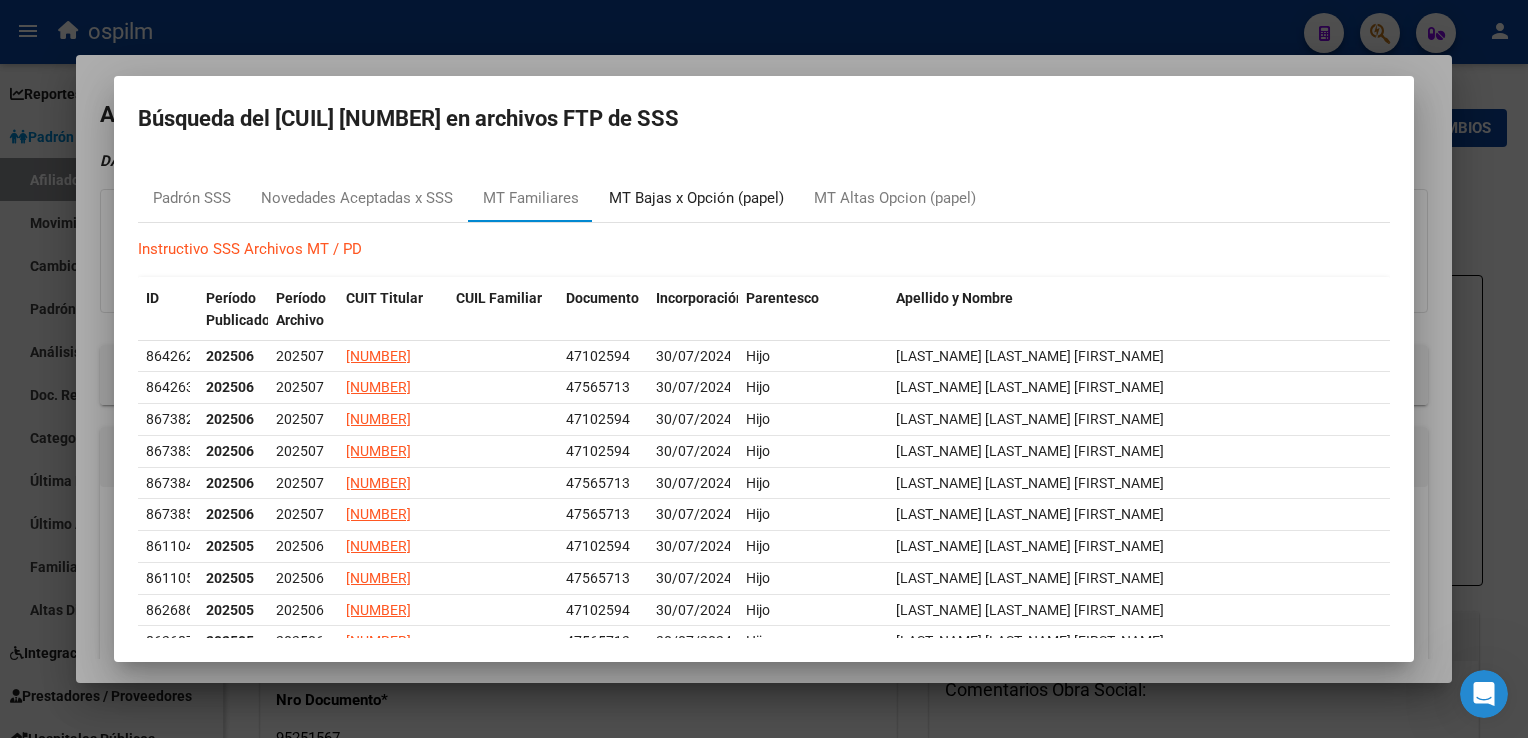click on "MT Bajas x Opción (papel)" at bounding box center (696, 198) 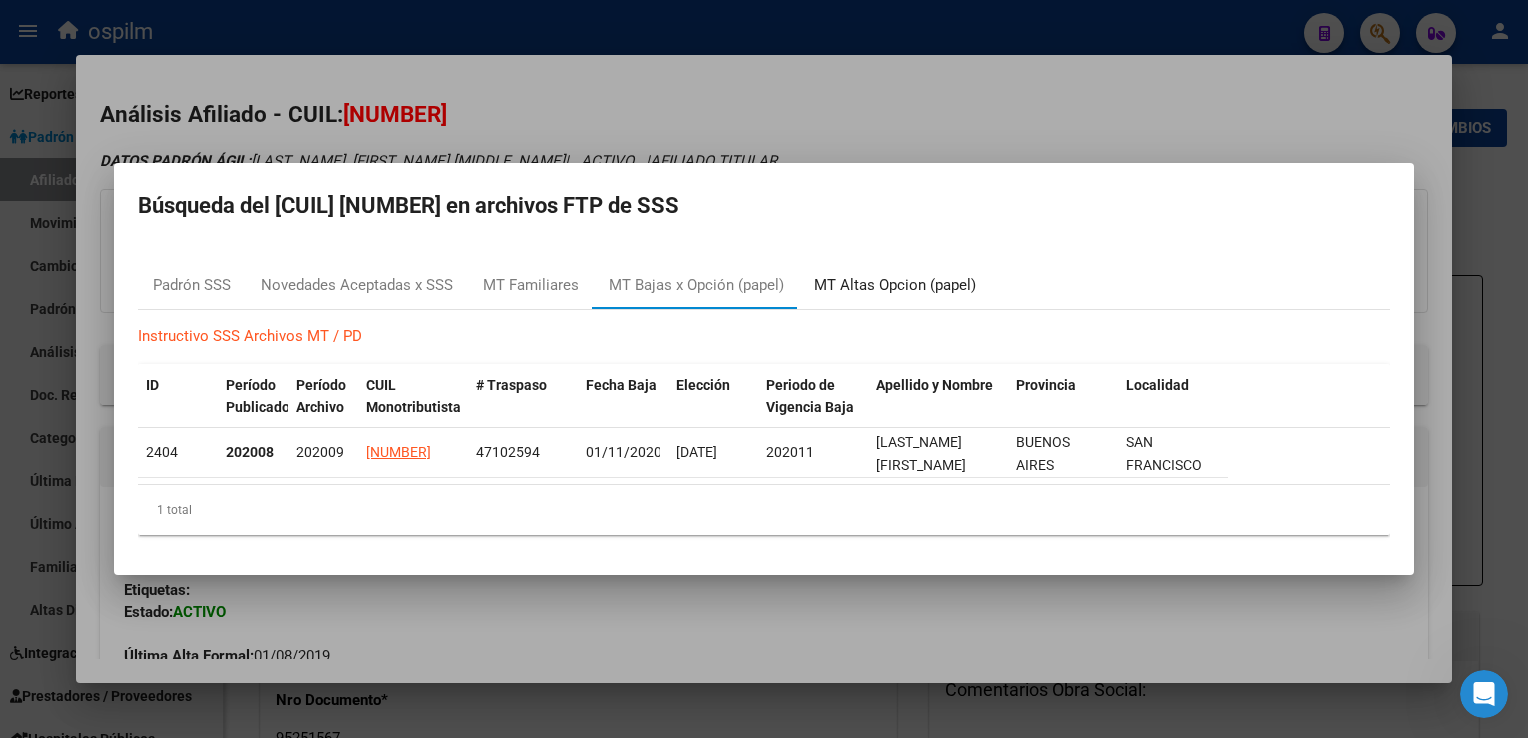 click on "MT Altas Opcion (papel)" at bounding box center [895, 285] 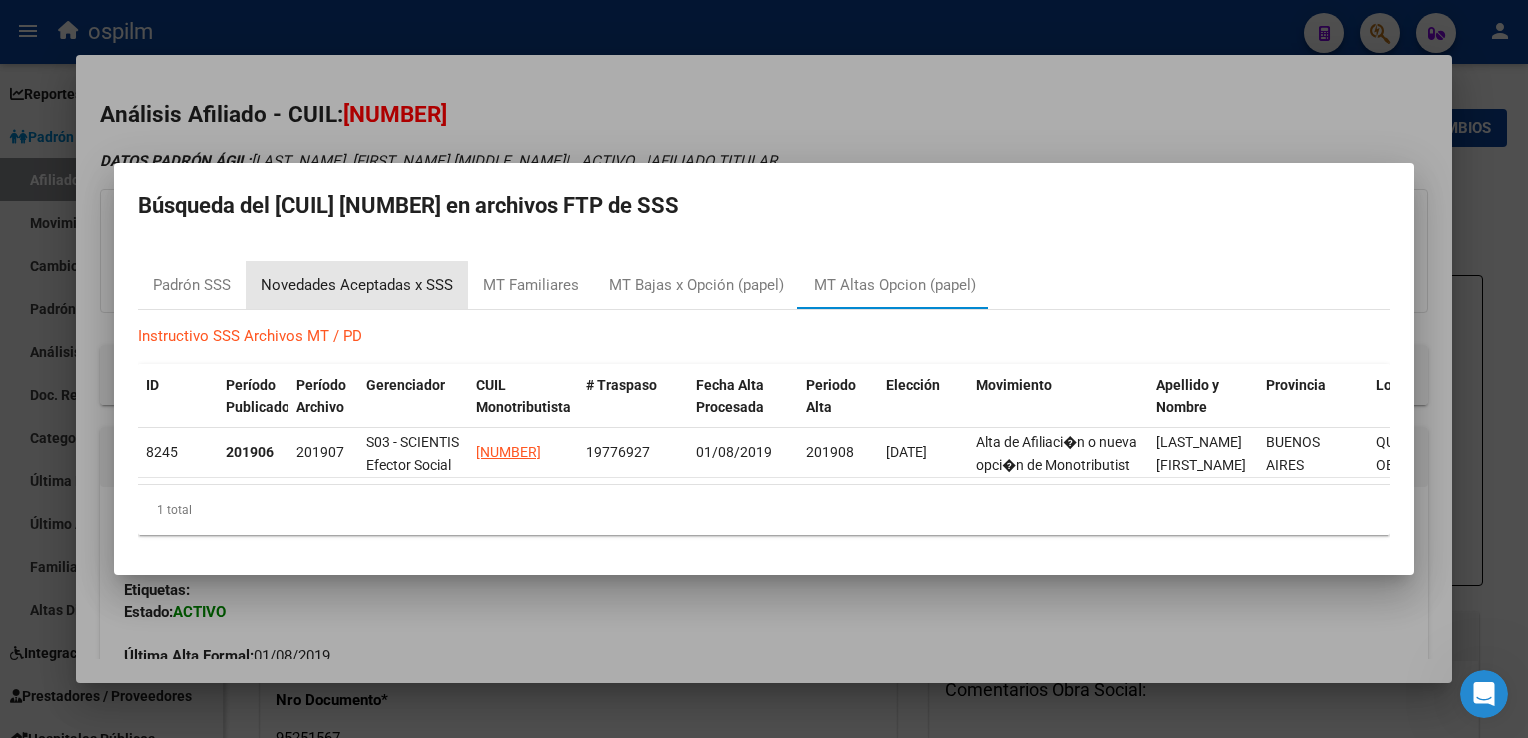 drag, startPoint x: 341, startPoint y: 282, endPoint x: 541, endPoint y: 270, distance: 200.35968 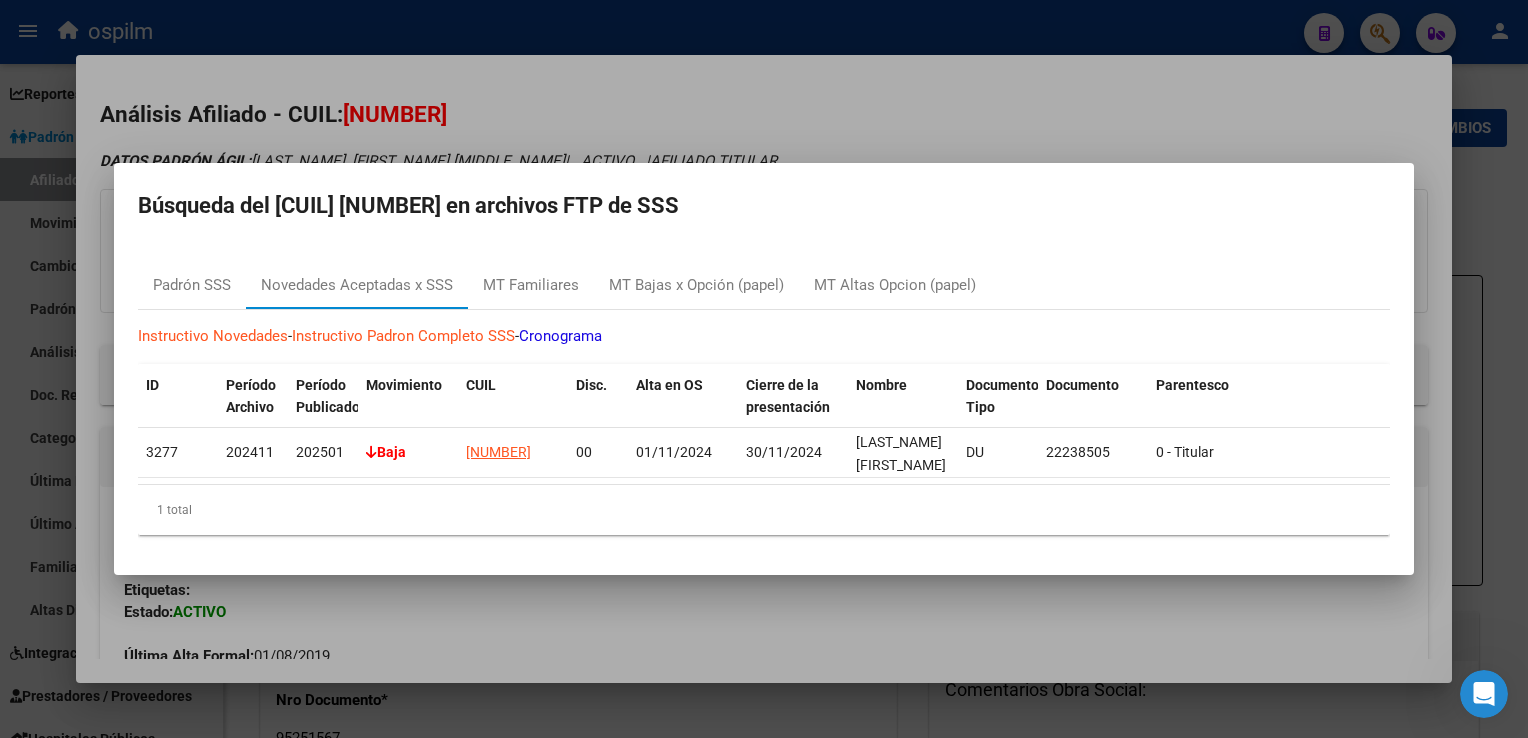 click at bounding box center (764, 369) 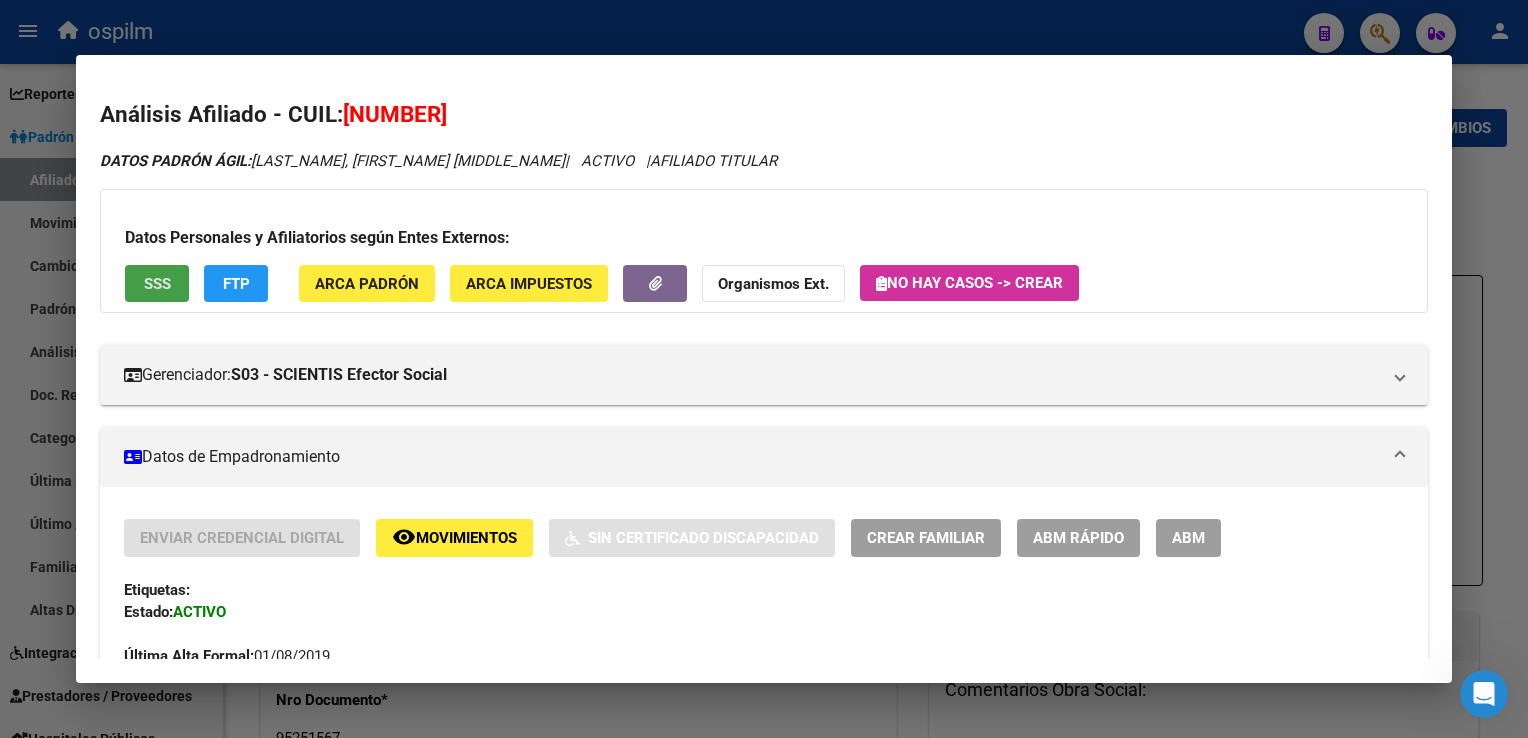 click on "SSS" at bounding box center (157, 284) 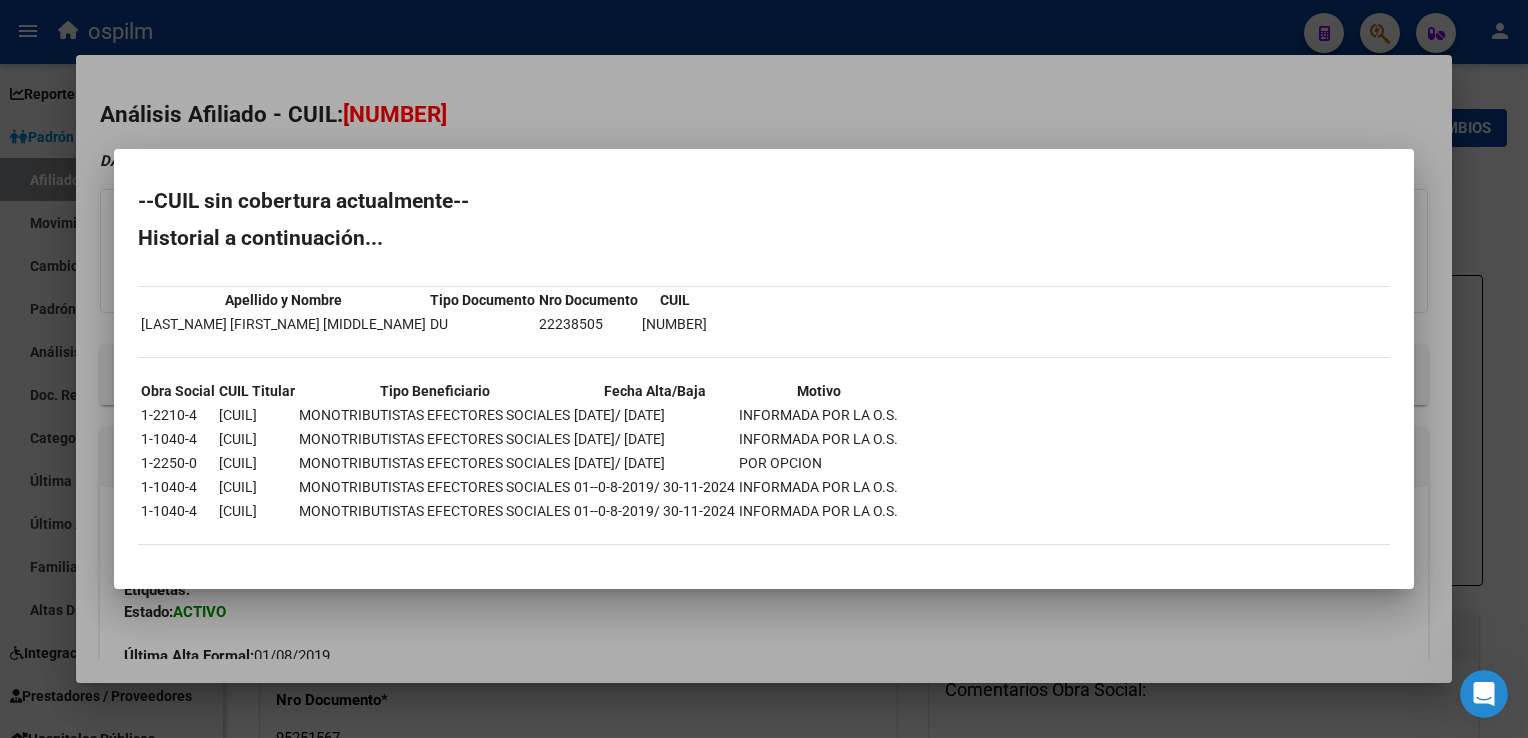 click at bounding box center (764, 369) 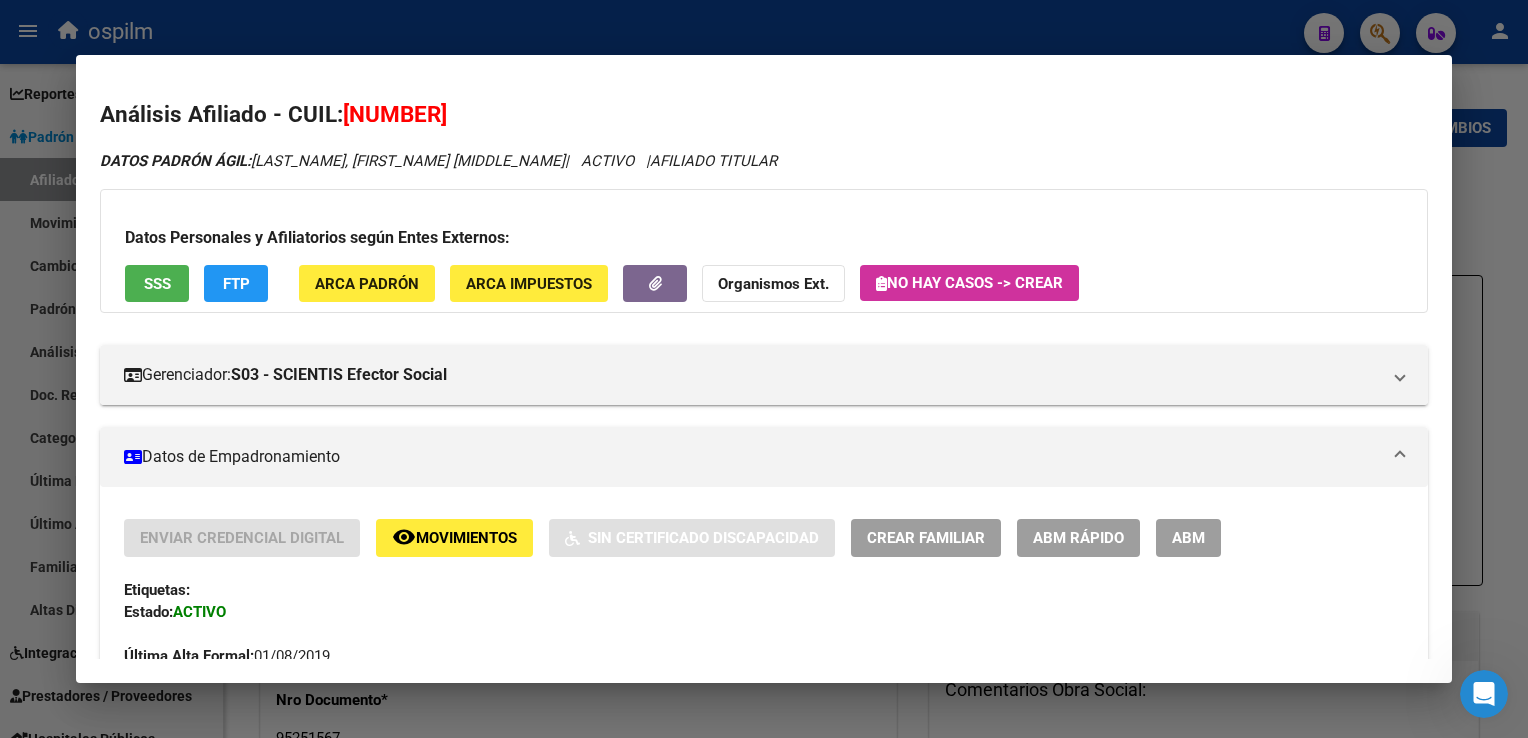 click on "SSS" at bounding box center [157, 283] 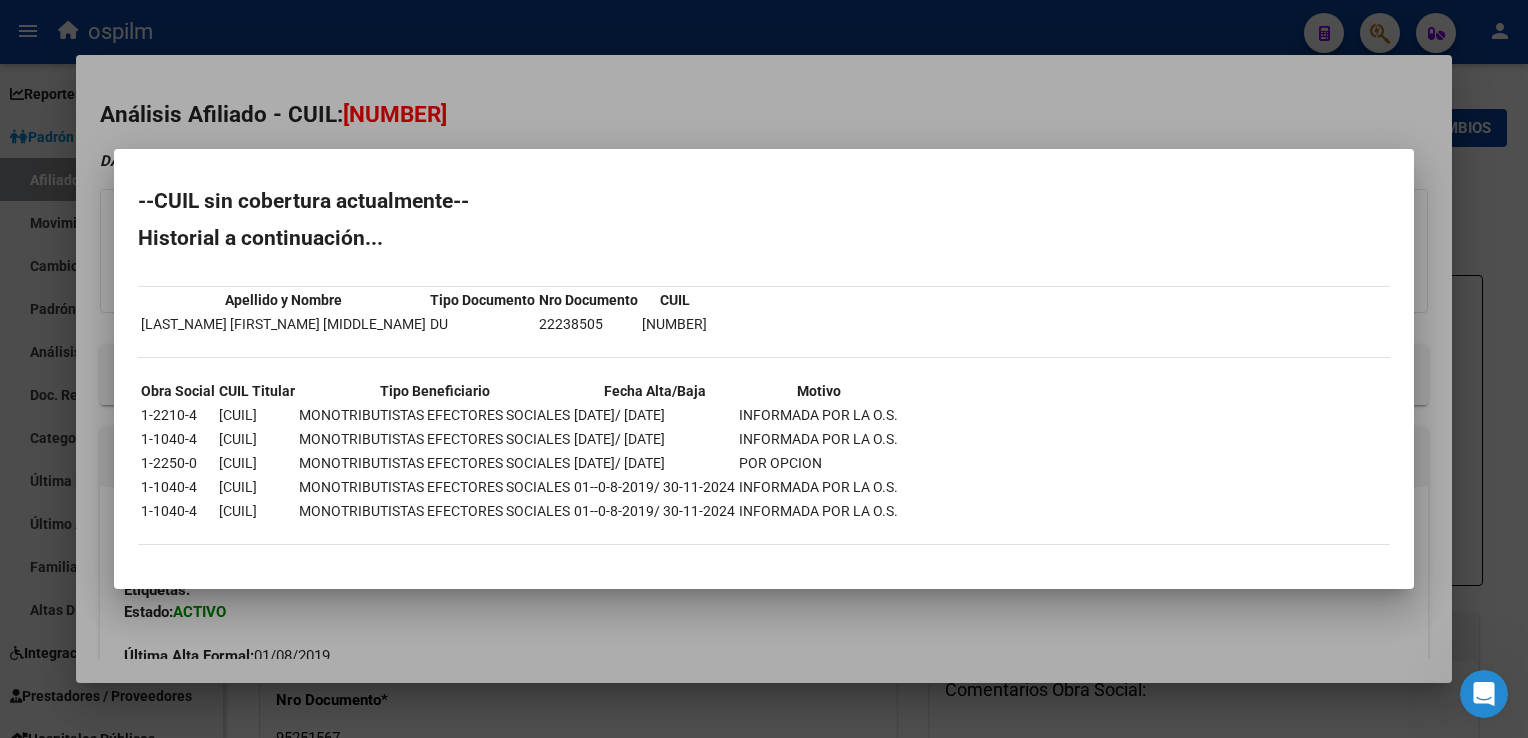 click at bounding box center [764, 369] 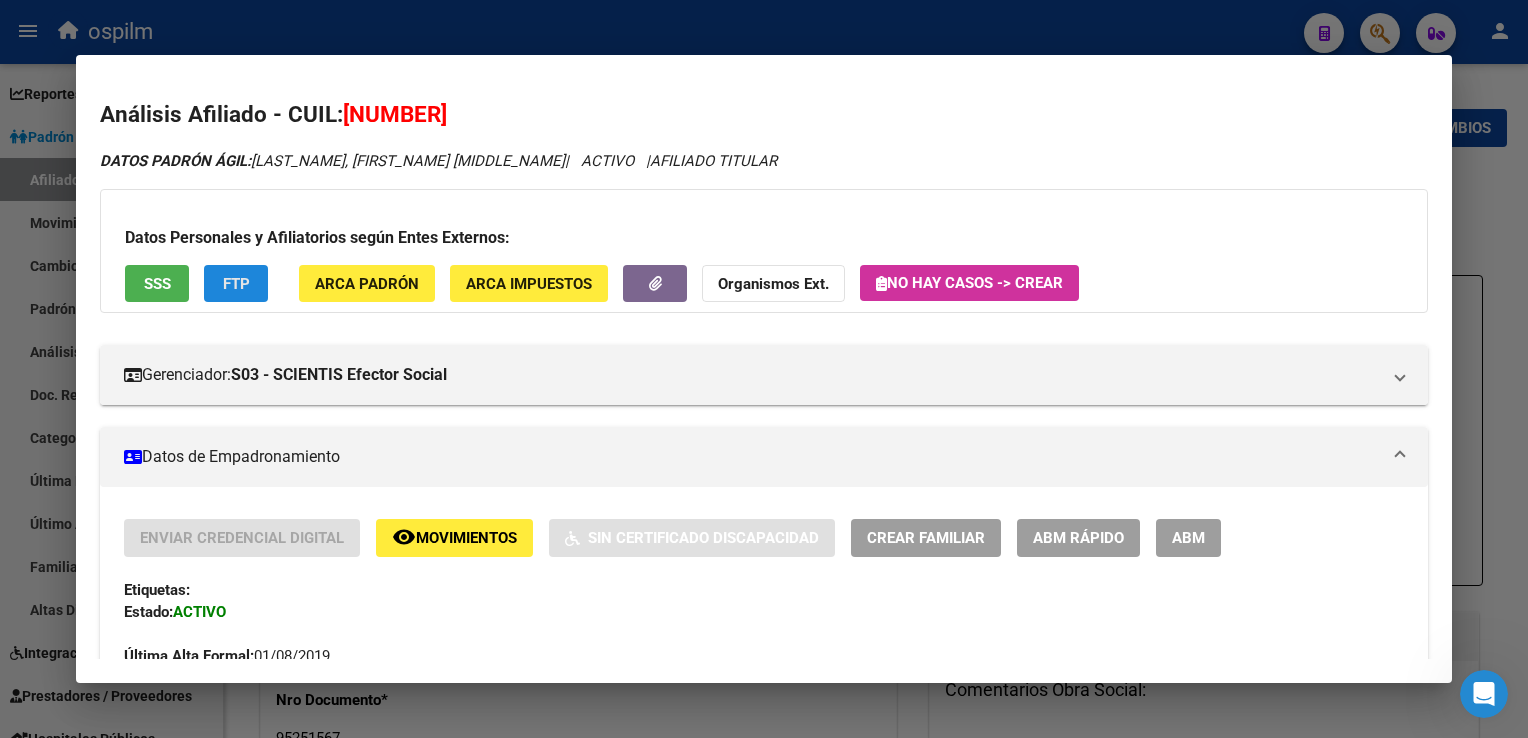 click on "FTP" 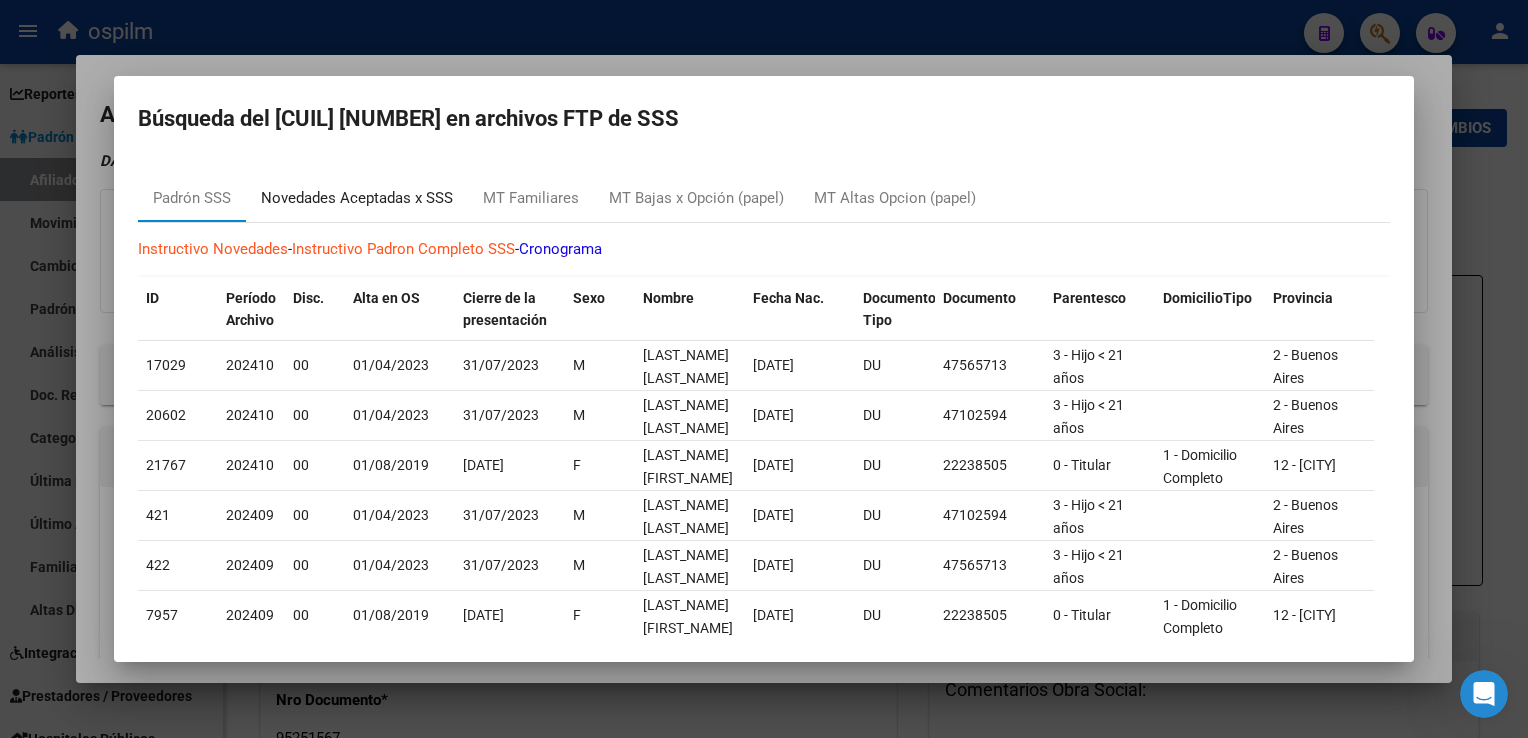 click on "Novedades Aceptadas x SSS" at bounding box center [357, 198] 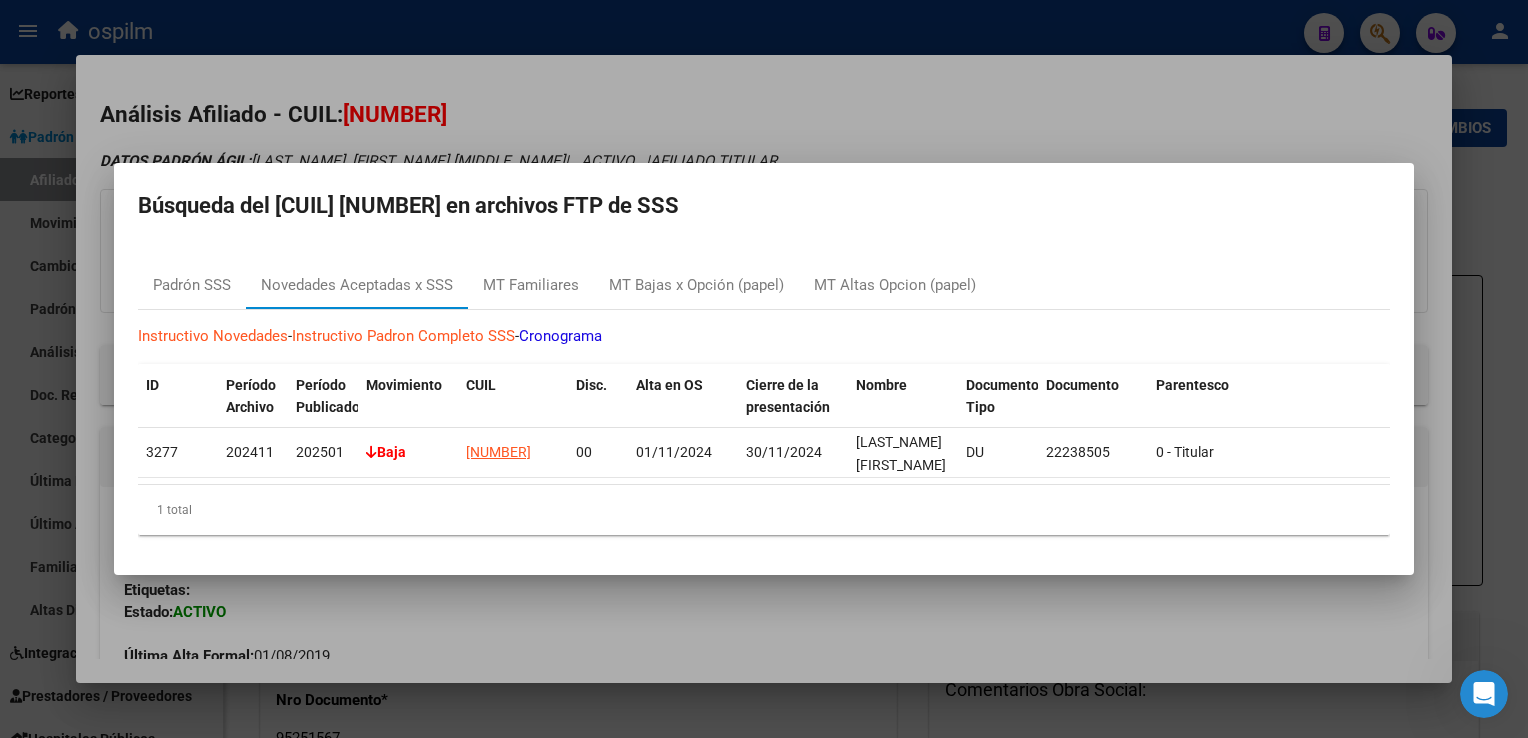 click at bounding box center (764, 369) 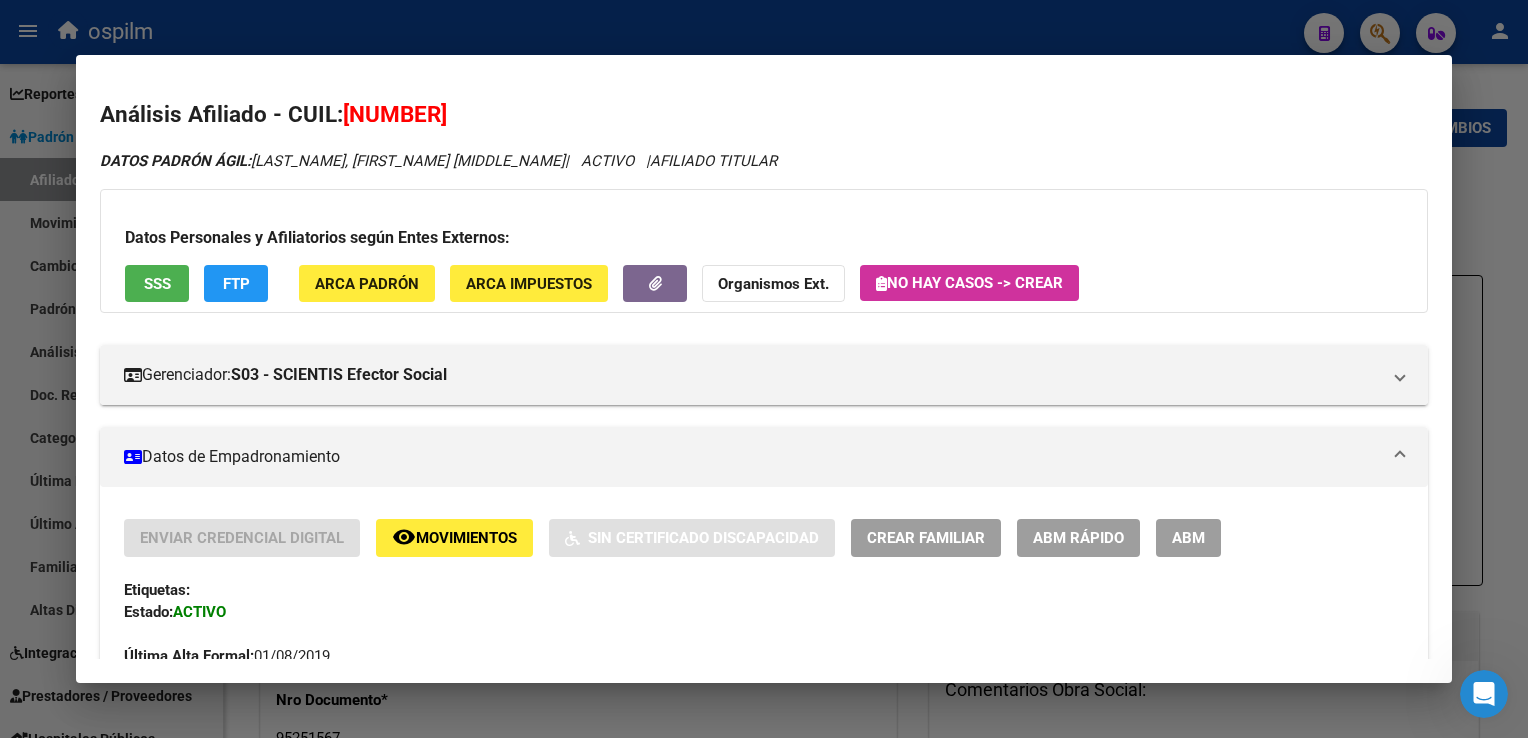 click at bounding box center (764, 369) 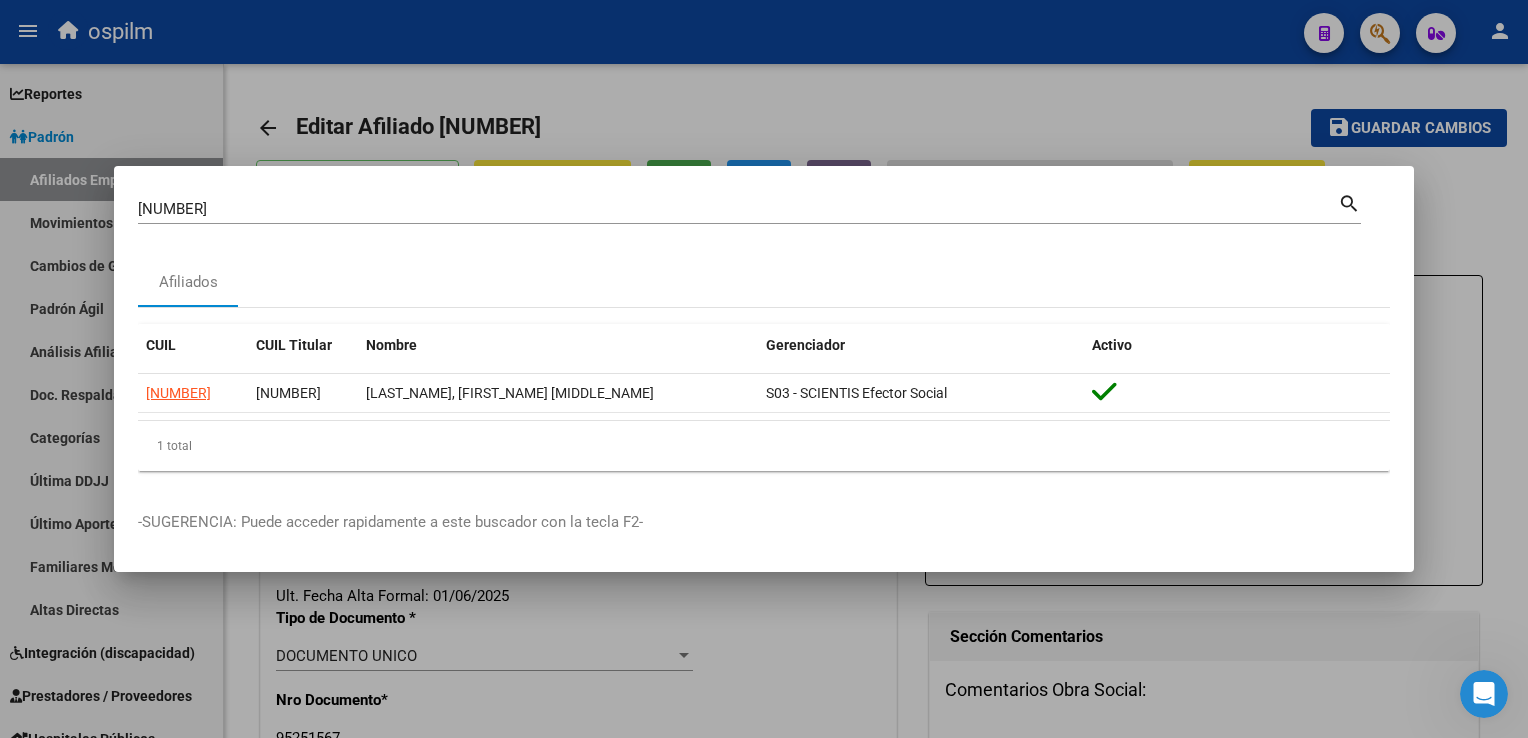 click at bounding box center (764, 369) 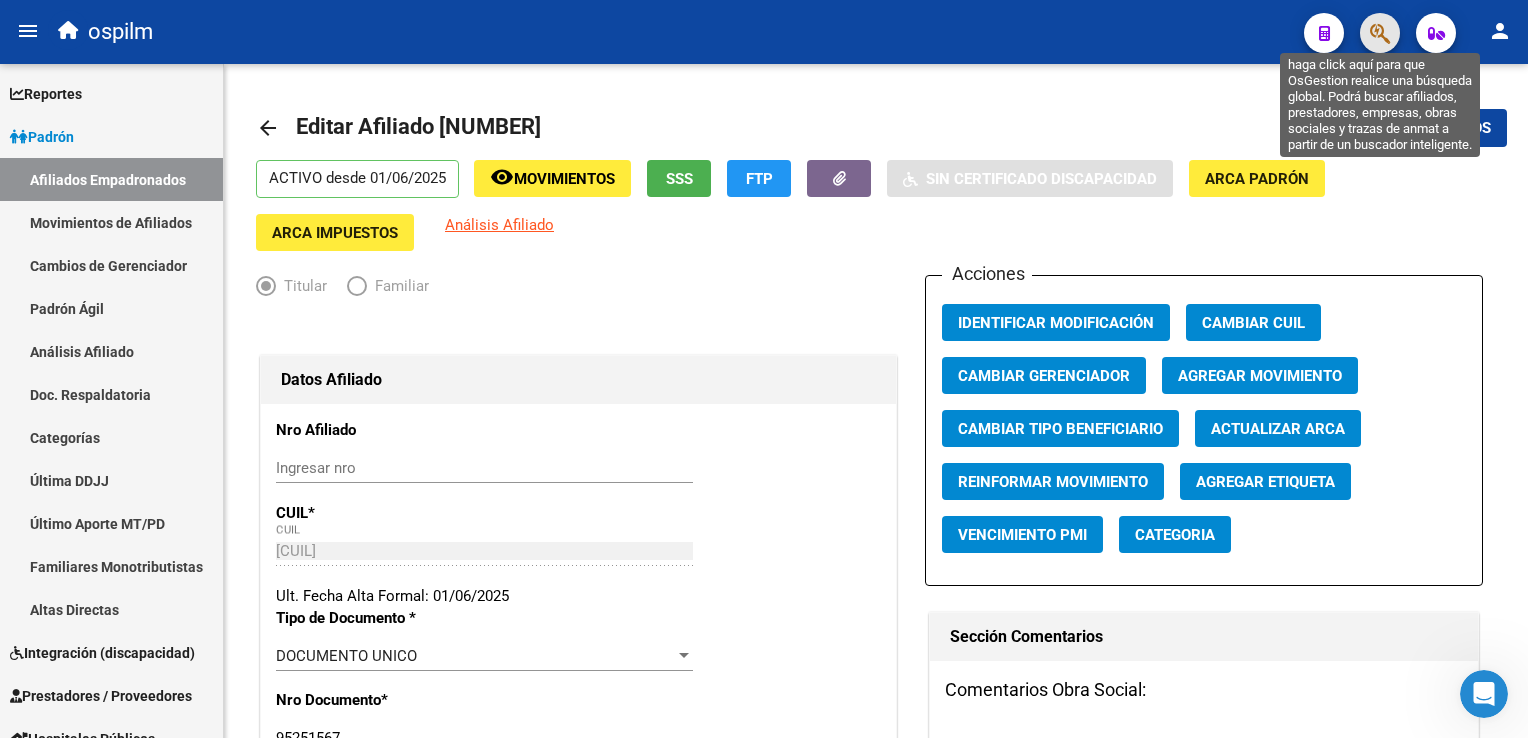 click 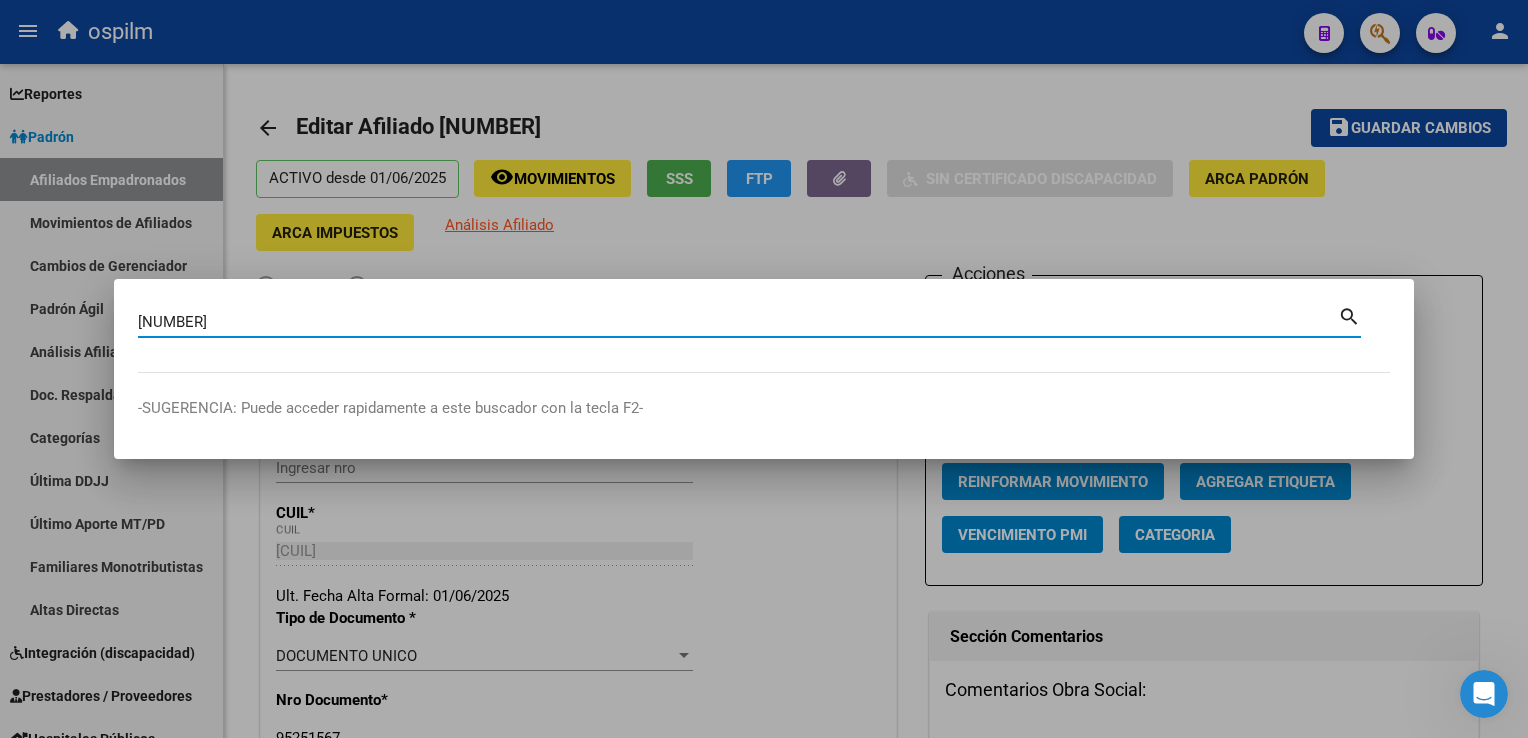 type on "[NUMBER]" 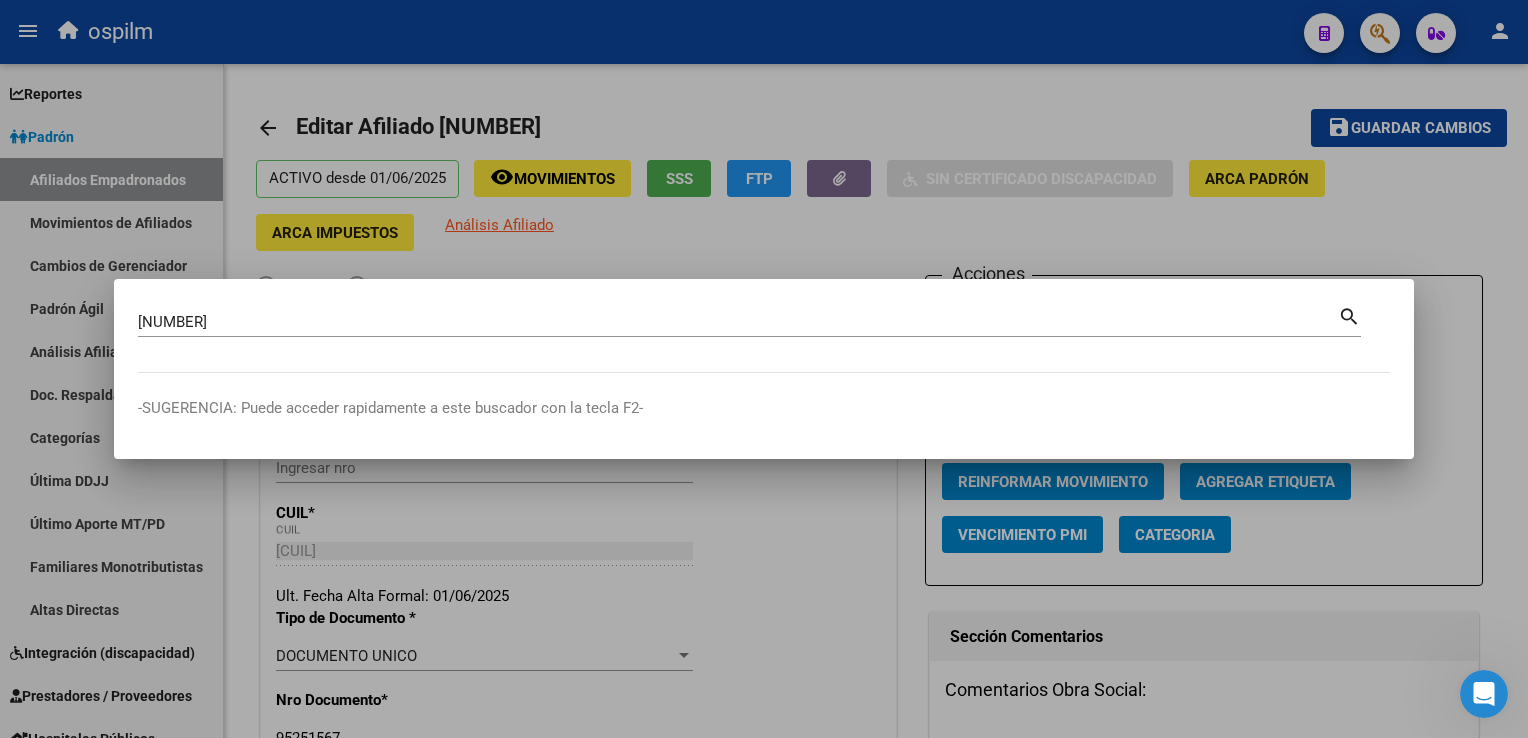 scroll, scrollTop: 576, scrollLeft: 0, axis: vertical 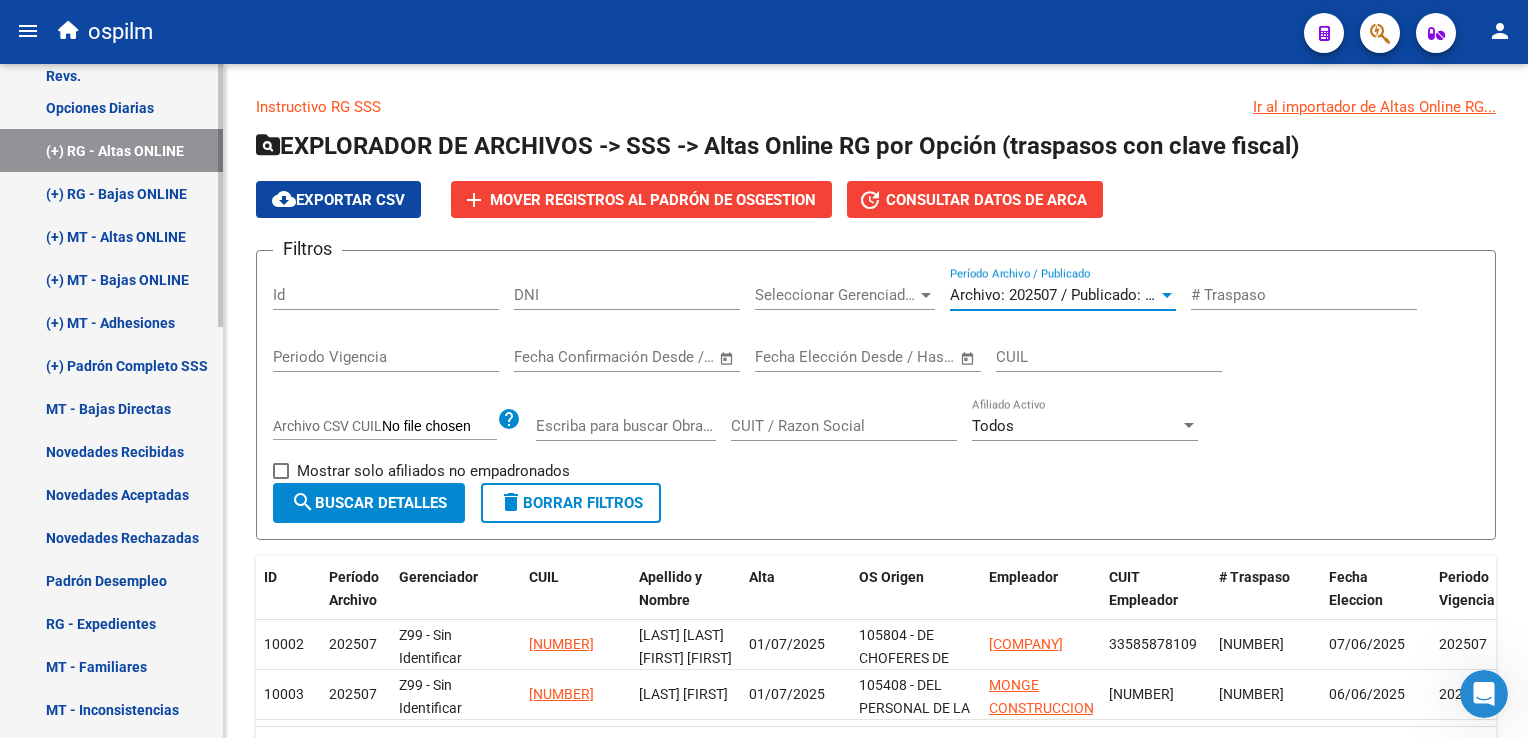click on "(+) RG - Altas ONLINE" at bounding box center (111, 150) 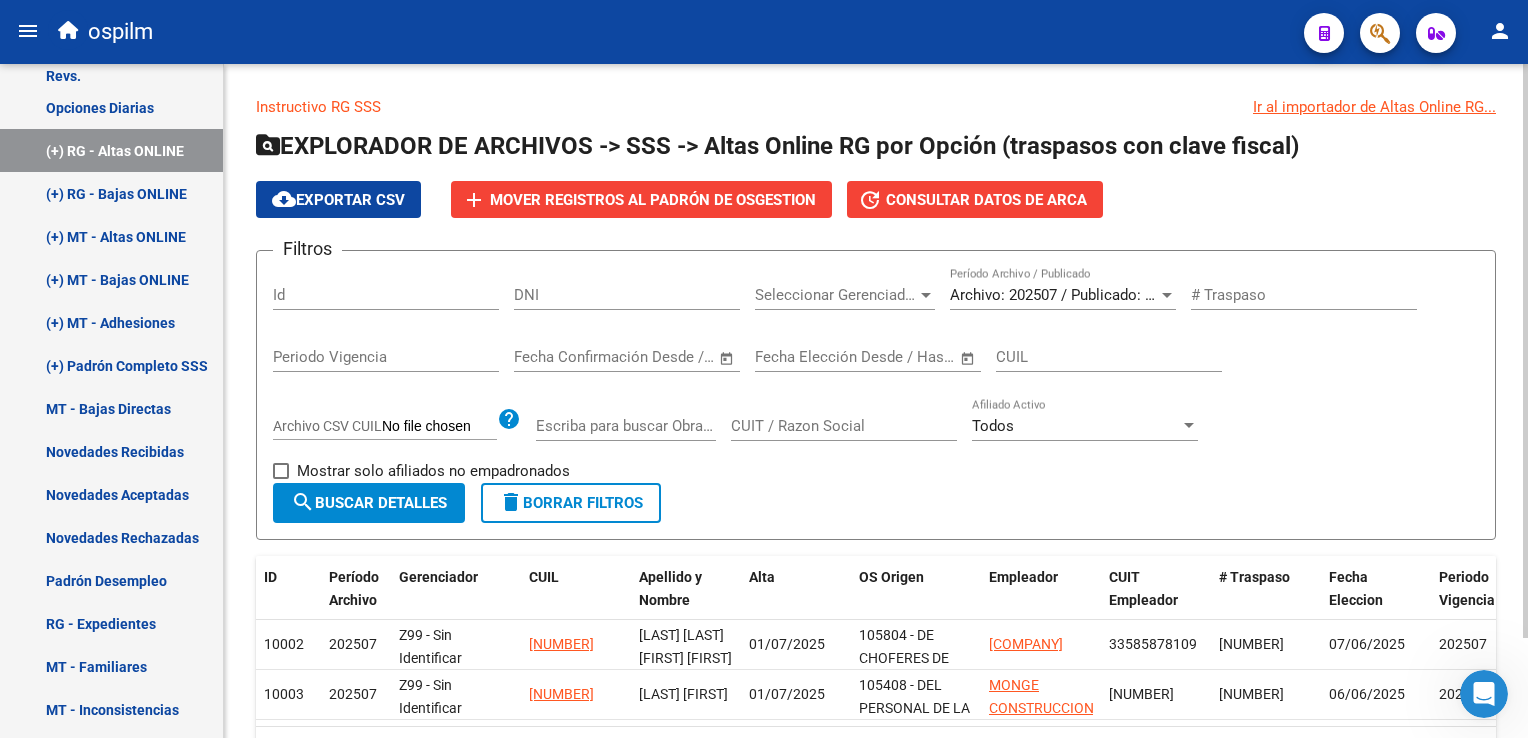 click on "Archivo: 202507 / Publicado: 202506" at bounding box center (1071, 295) 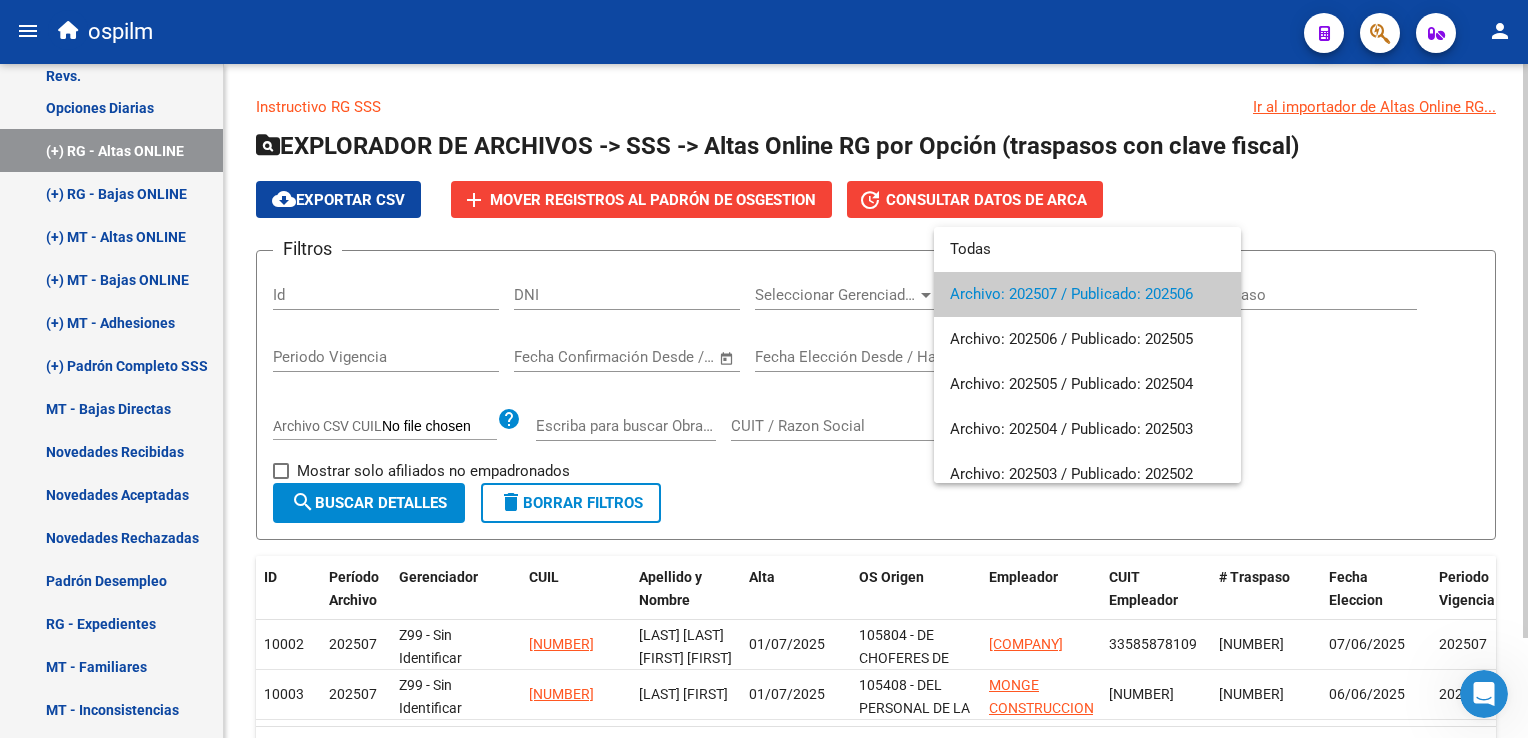 click on "Archivo: 202507 / Publicado: 202506" at bounding box center [1087, 294] 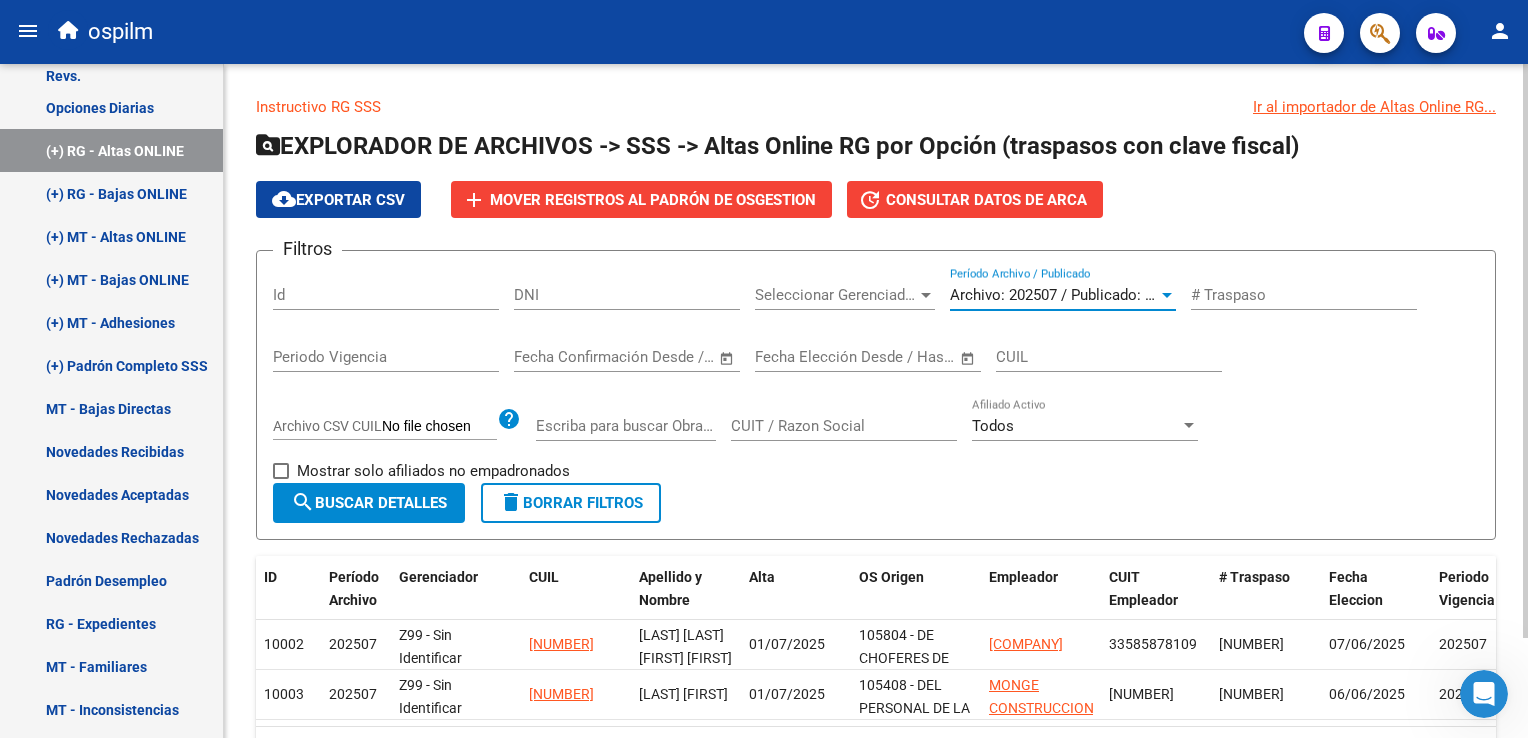 click on "search  Buscar Detalles" 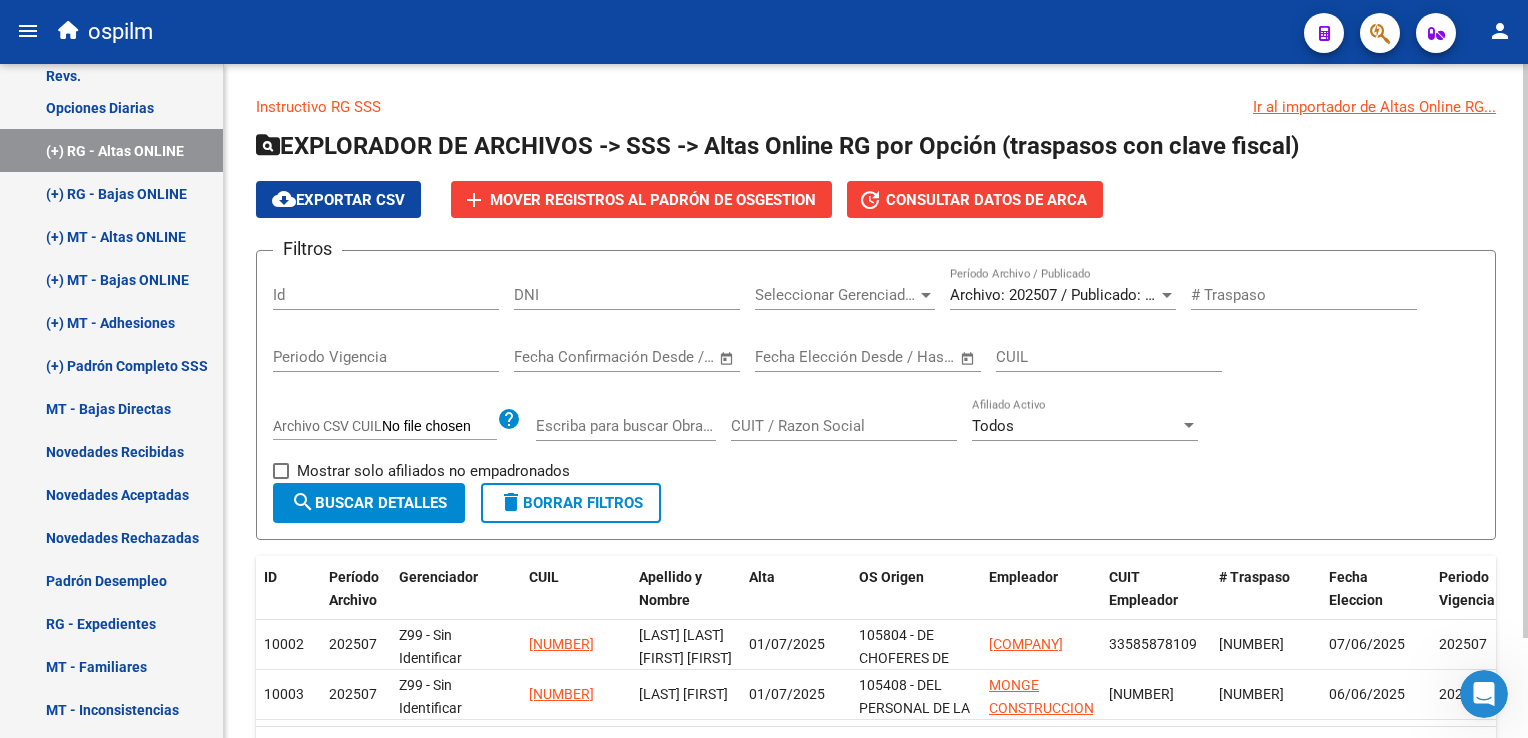scroll, scrollTop: 116, scrollLeft: 0, axis: vertical 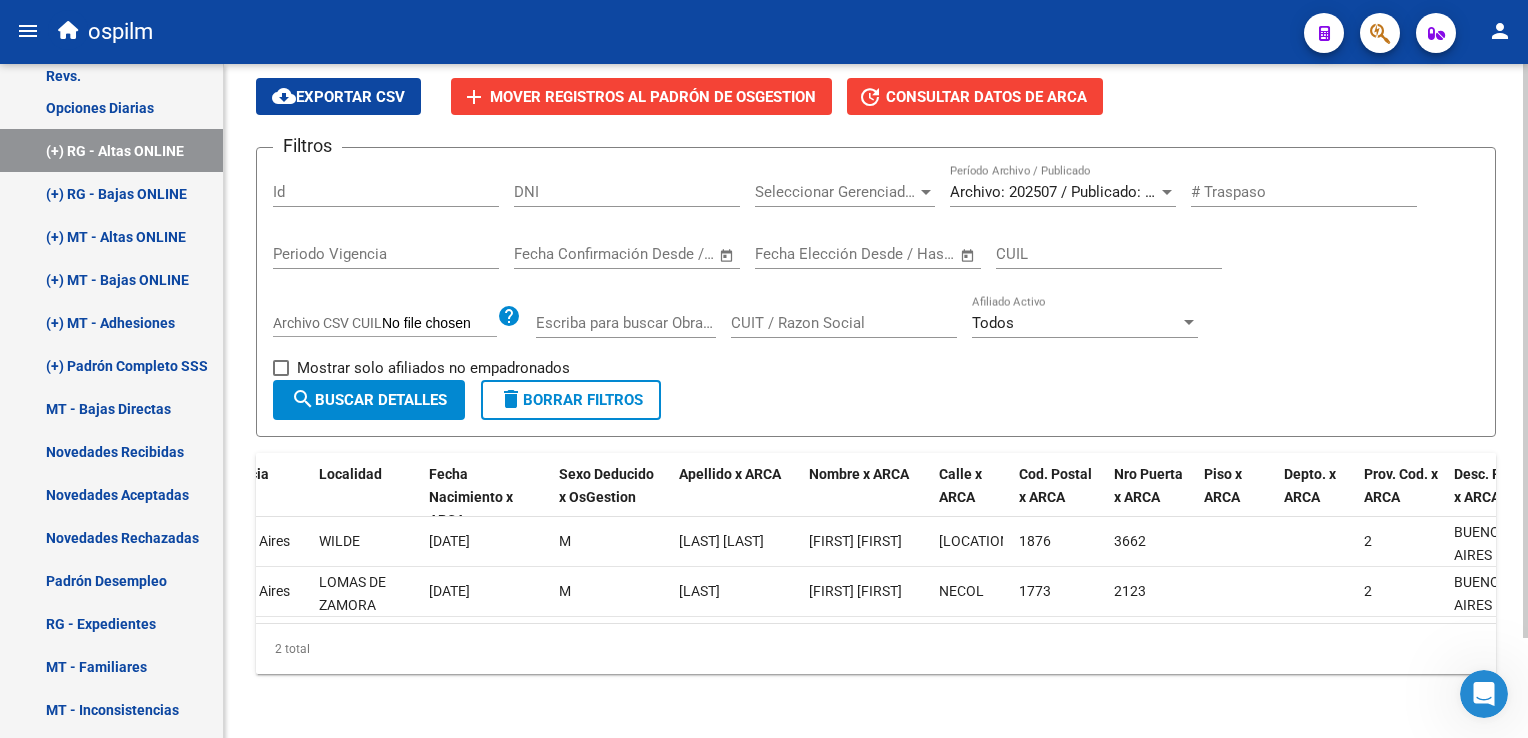 drag, startPoint x: 1019, startPoint y: 613, endPoint x: 561, endPoint y: 611, distance: 458.00436 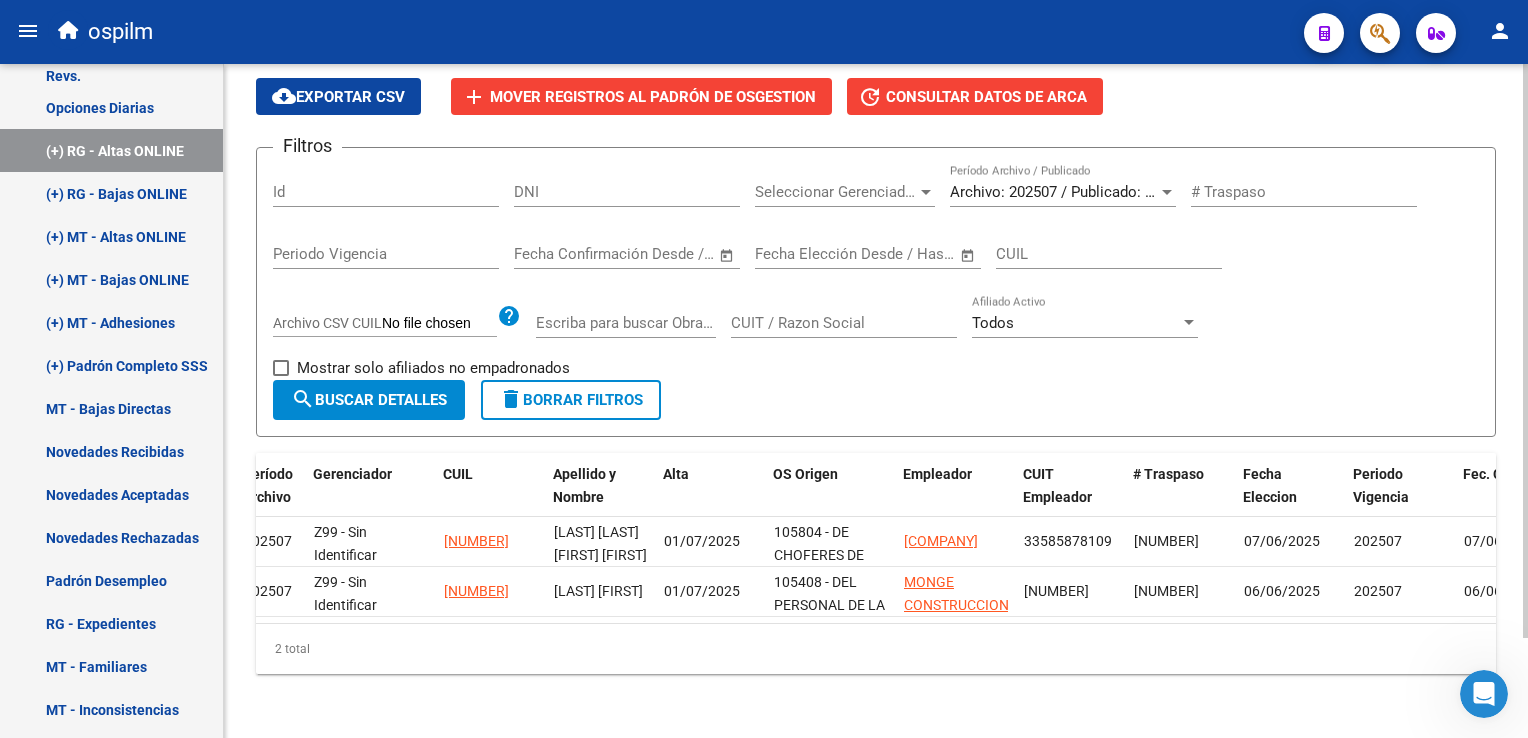 scroll, scrollTop: 0, scrollLeft: 24, axis: horizontal 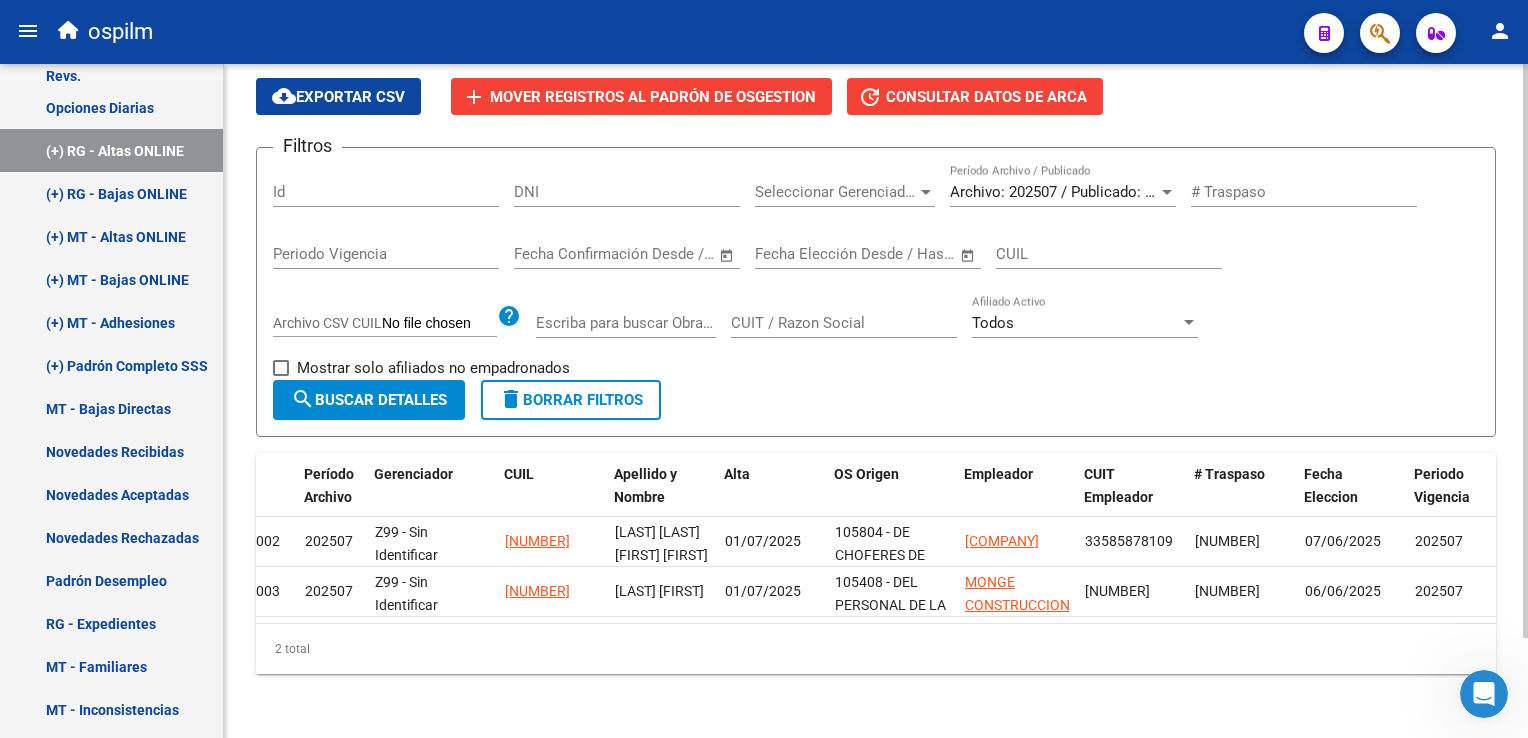 drag, startPoint x: 387, startPoint y: 604, endPoint x: 377, endPoint y: 605, distance: 10.049875 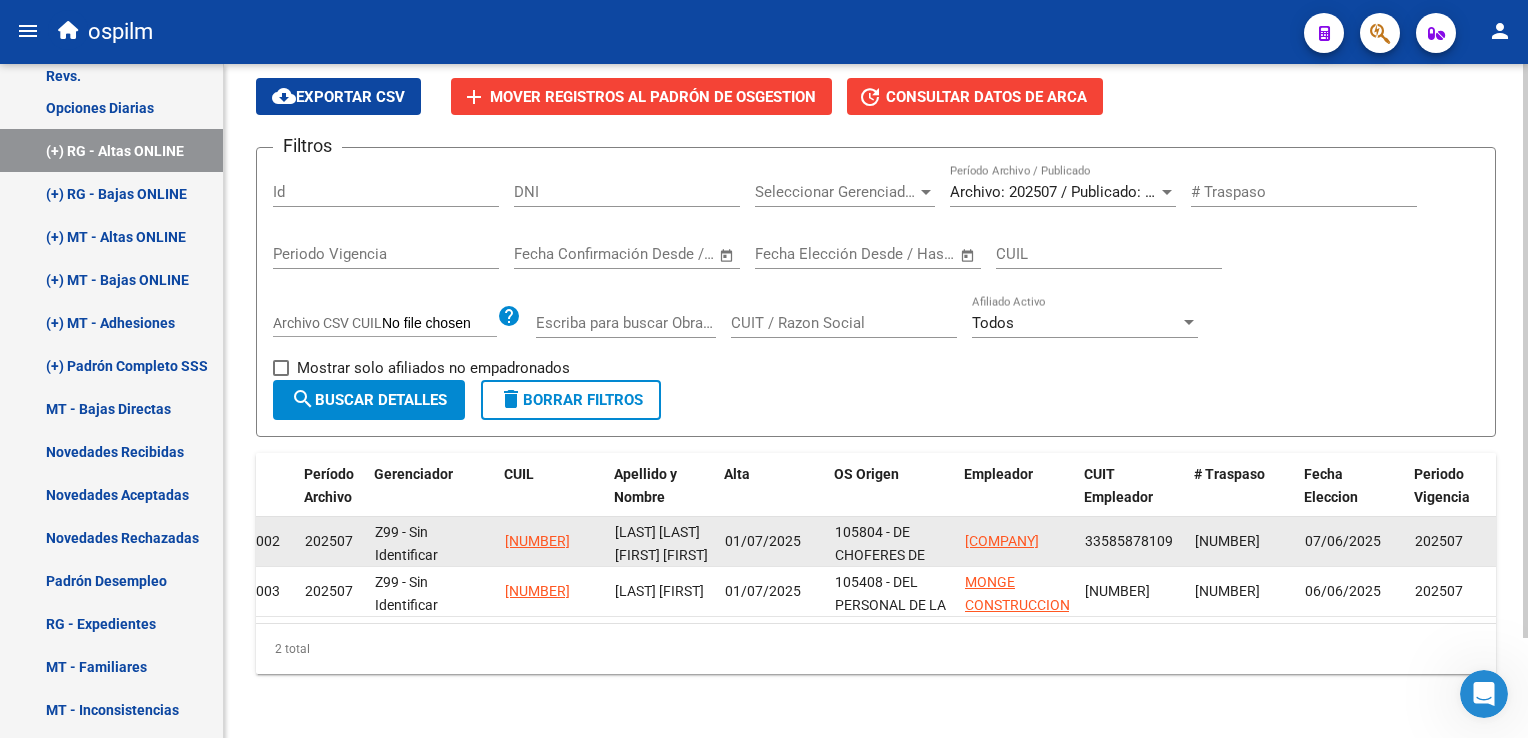 drag, startPoint x: 600, startPoint y: 522, endPoint x: 510, endPoint y: 525, distance: 90.04999 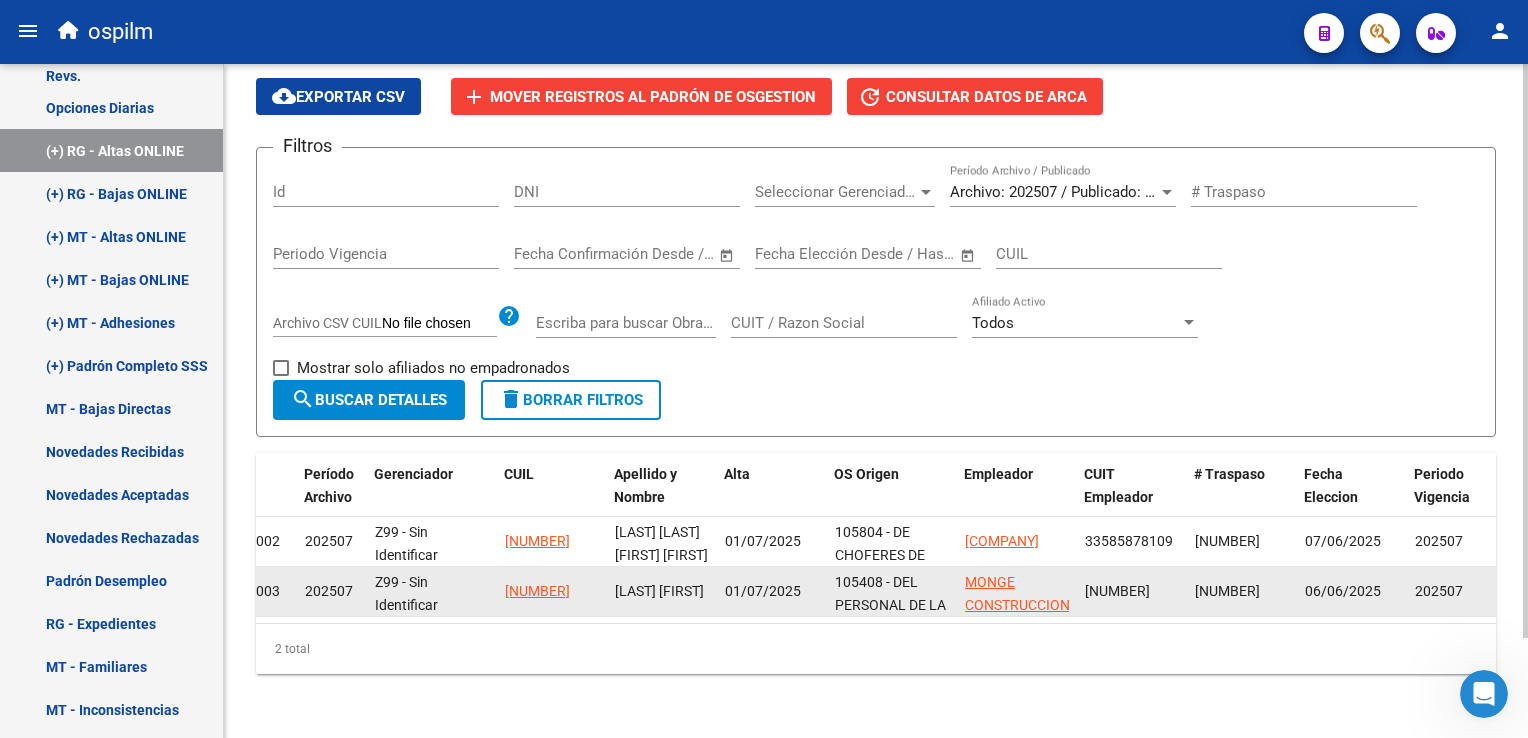 drag, startPoint x: 596, startPoint y: 579, endPoint x: 496, endPoint y: 575, distance: 100.07997 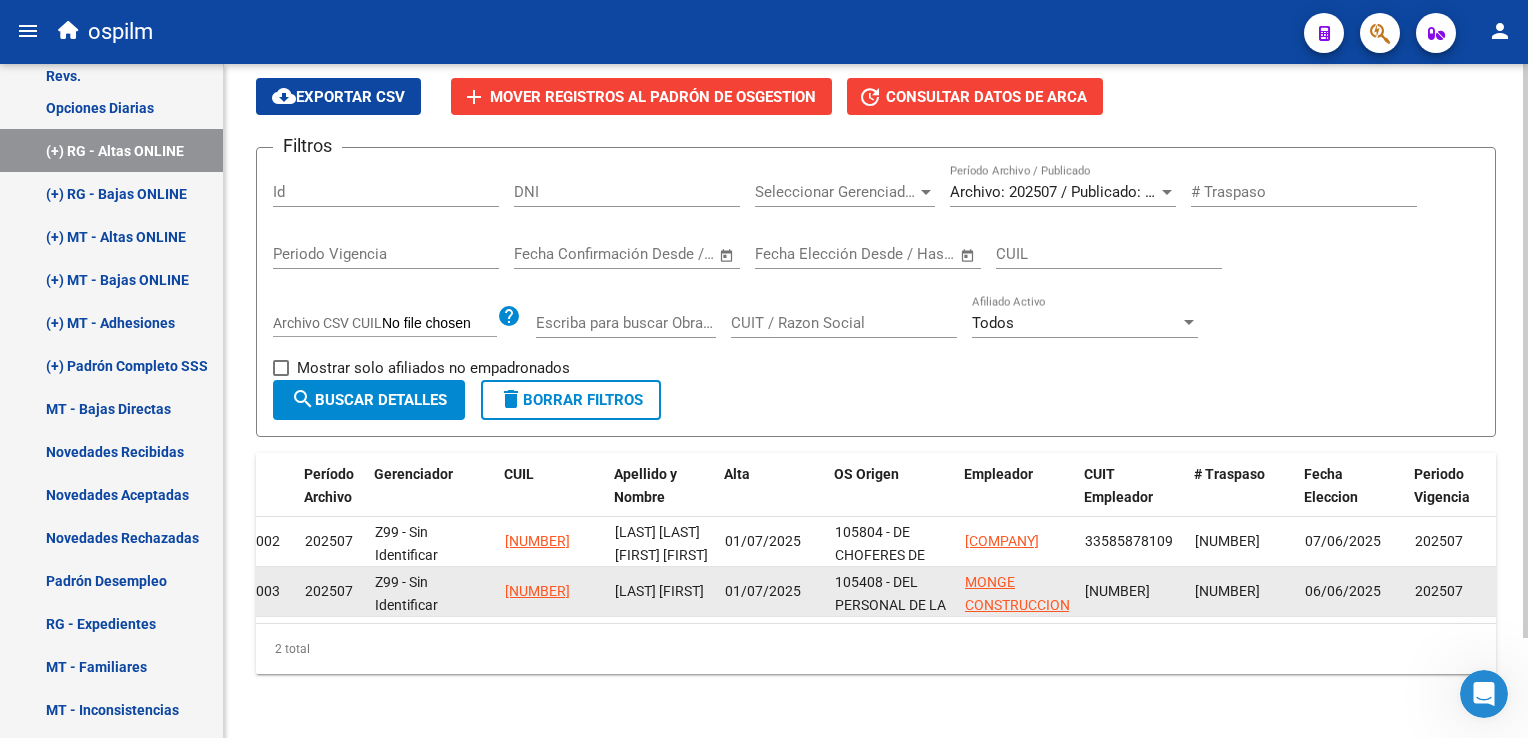 copy on "20345155423" 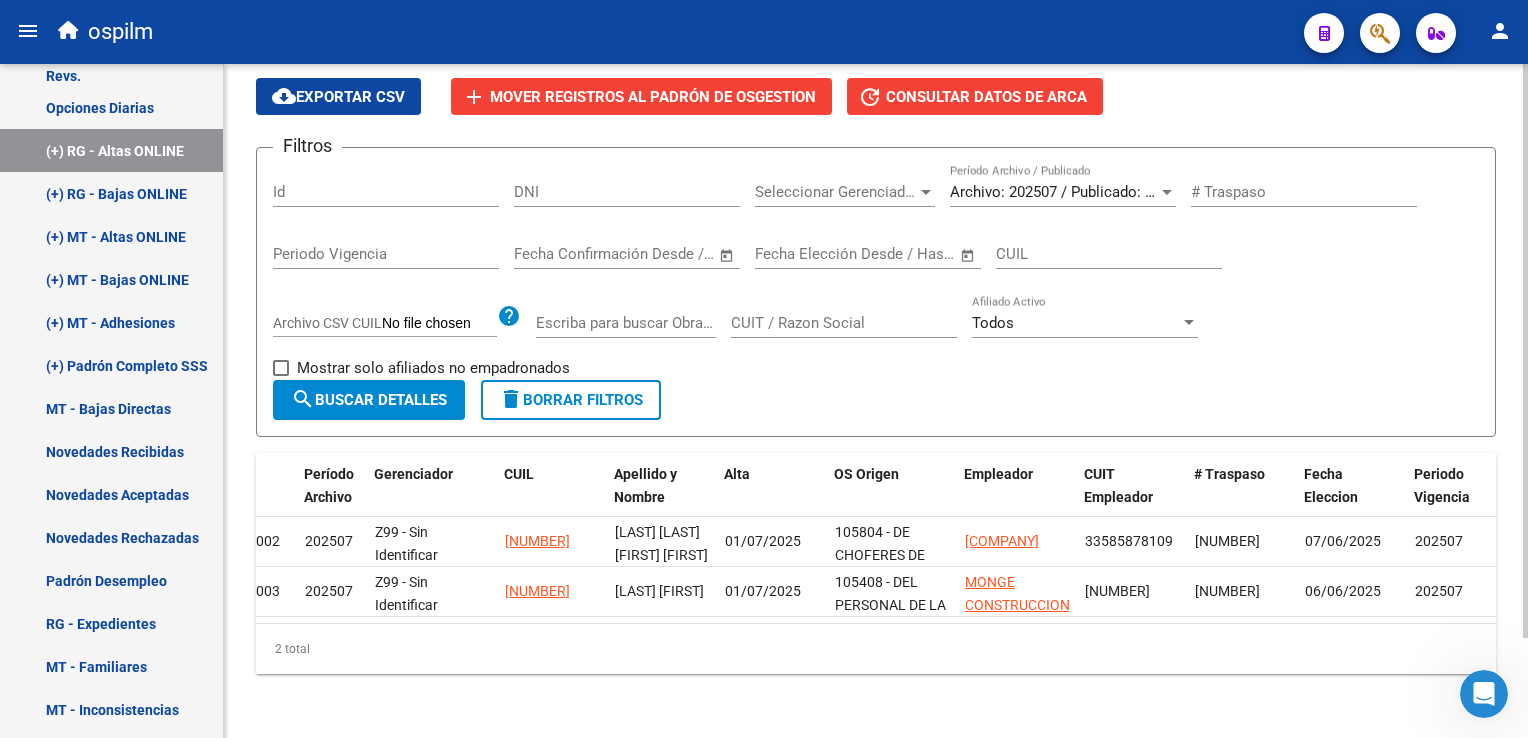 click at bounding box center [281, 368] 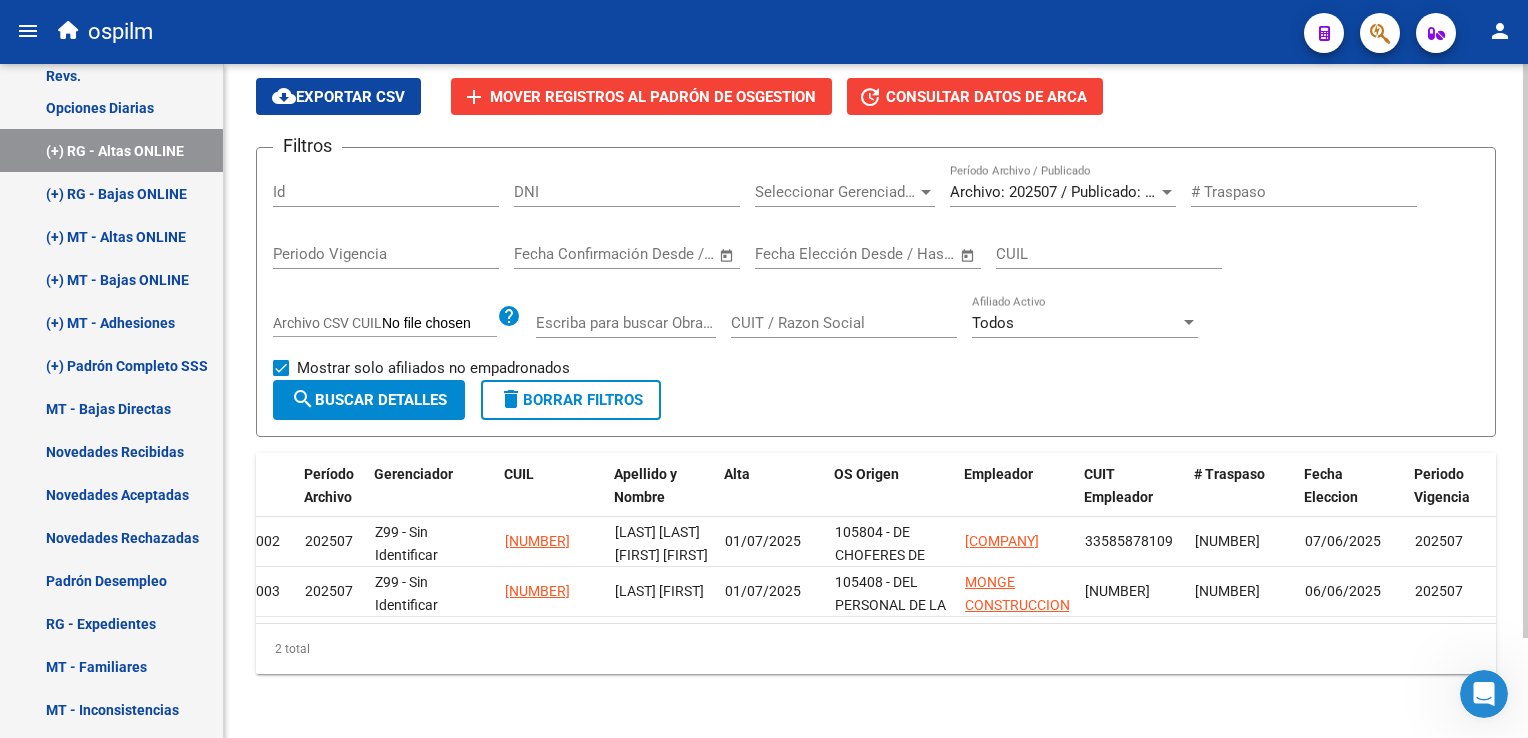 click on "Filtros Id DNI Seleccionar Gerenciador Seleccionar Gerenciador Archivo: 202507 / Publicado: 202506 Período Archivo / Publicado # Traspaso Periodo Vigencia Start date – End date Fecha Confirmación Desde / Hasta Start date – End date Fecha Elección Desde / Hasta CUIL Archivo CSV CUIL help Escriba para buscar ObraSocial CUIT / Razon Social Todos Afiliado Activo   Mostrar solo afiliados no empadronados search  Buscar Detalles  delete  Borrar Filtros" 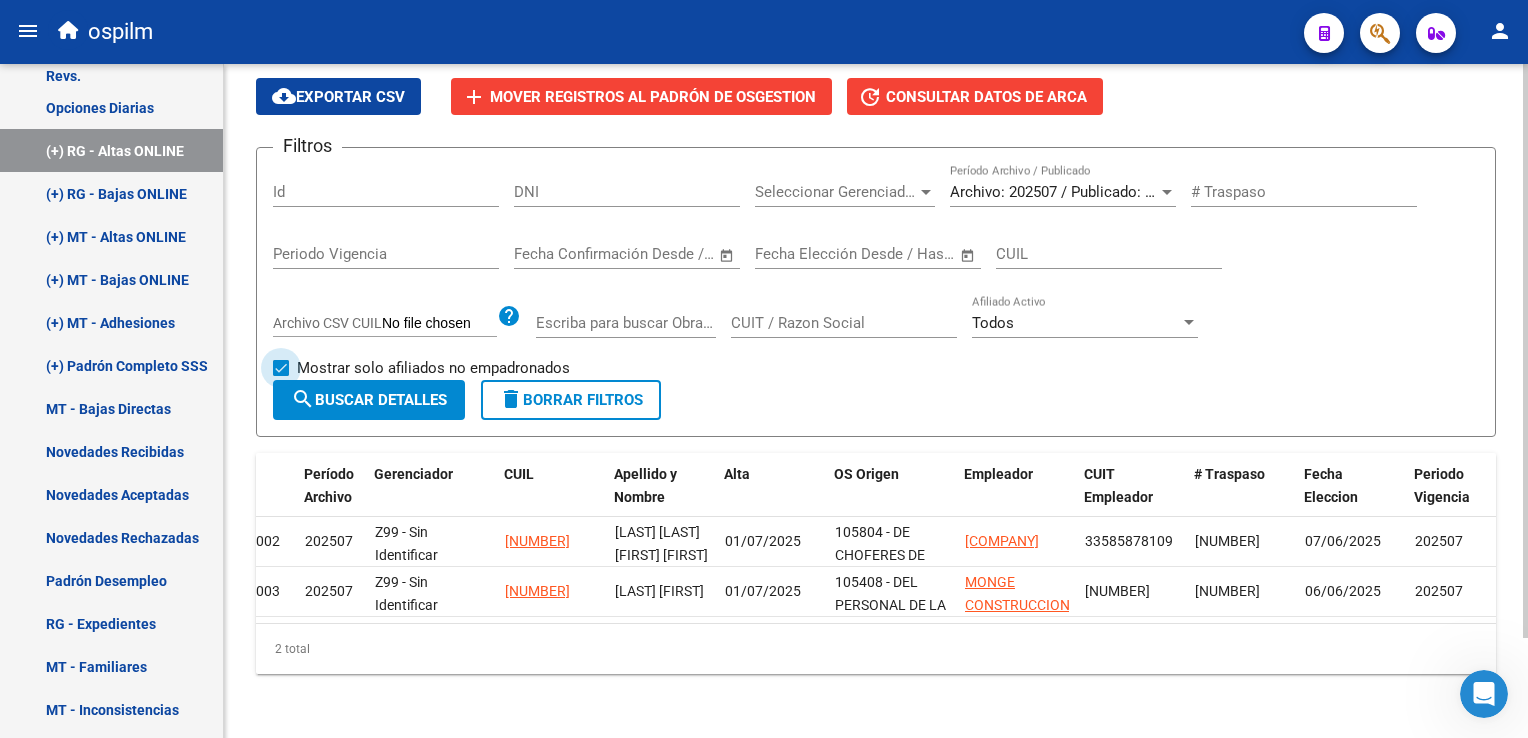 click at bounding box center (281, 368) 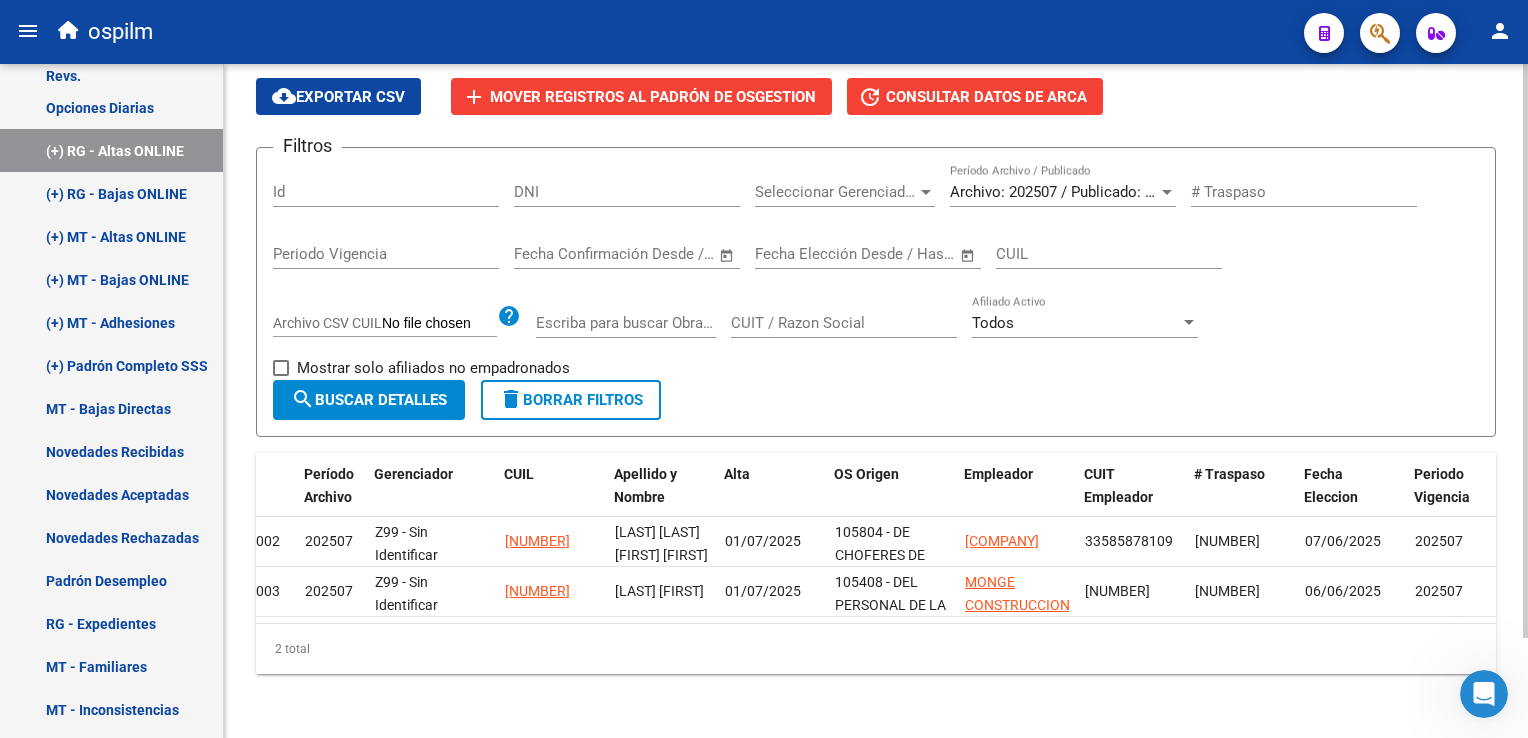 click on "search" 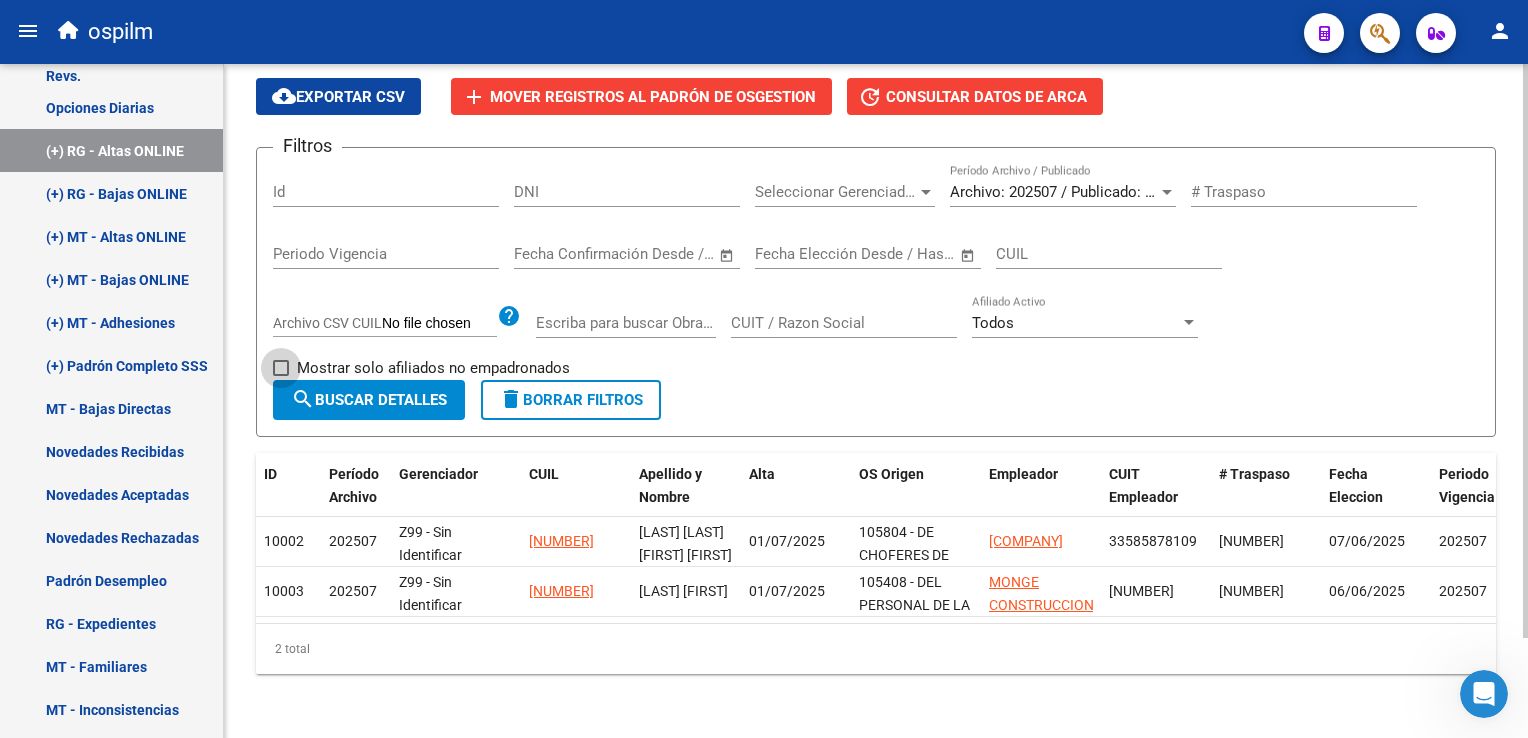 click at bounding box center [281, 368] 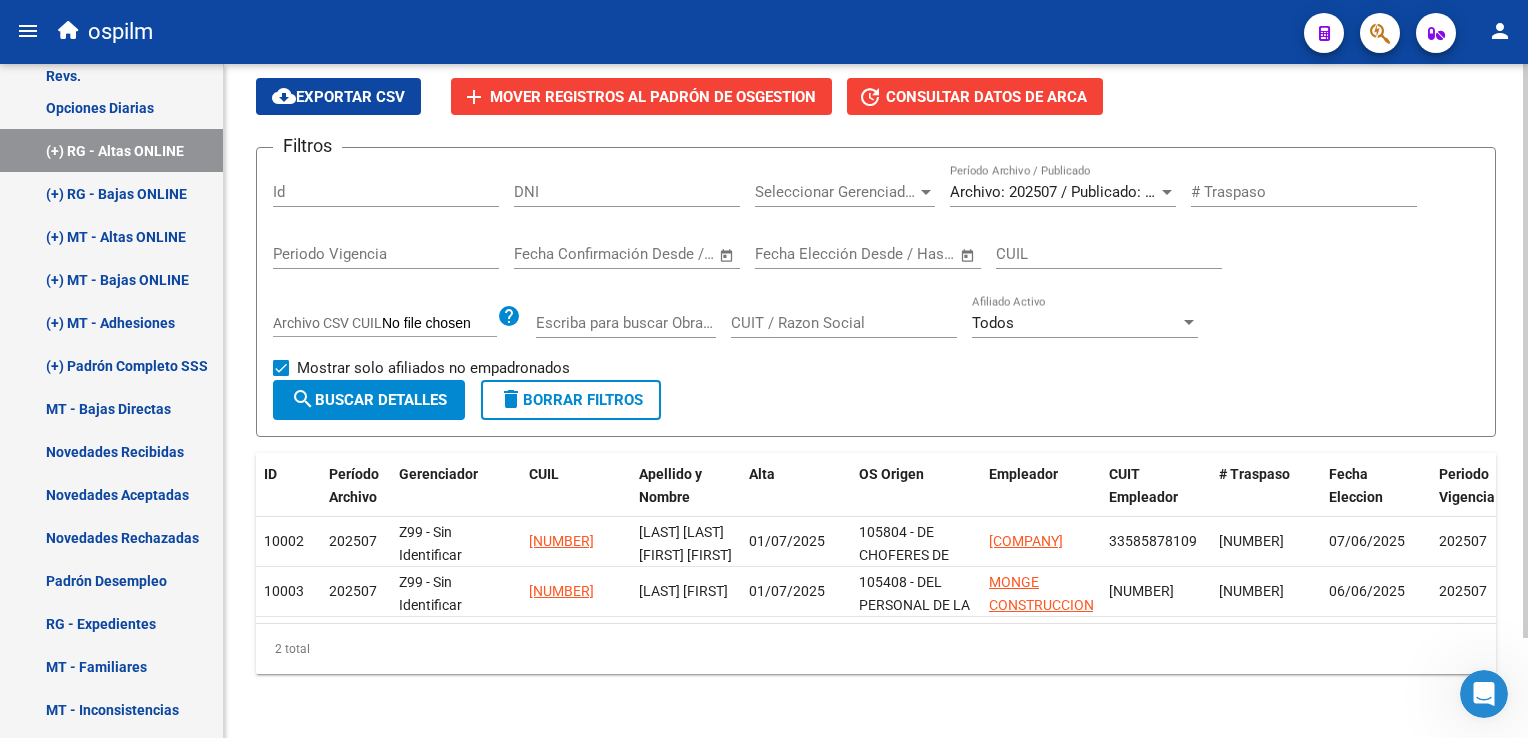 click on "search" 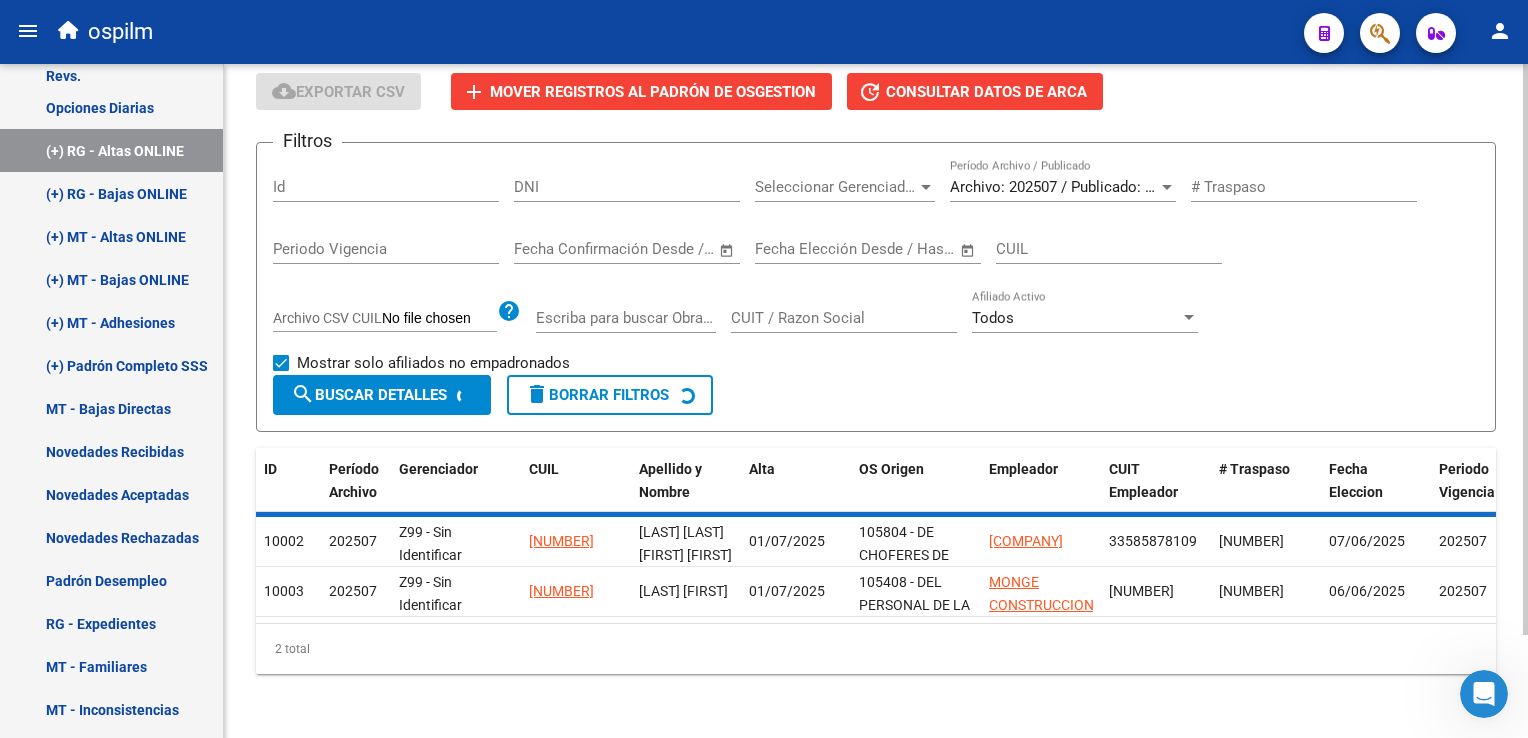 scroll, scrollTop: 44, scrollLeft: 0, axis: vertical 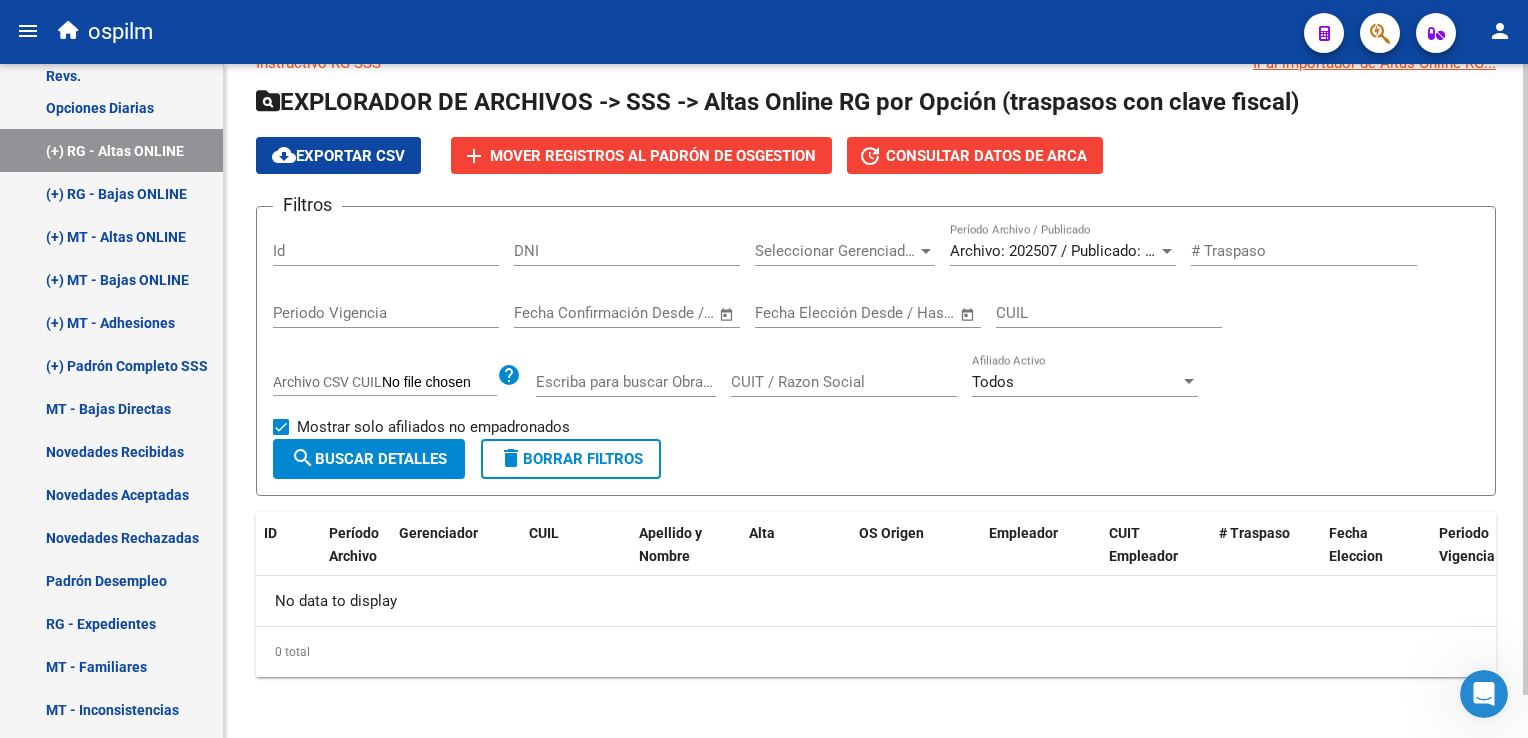 click at bounding box center (281, 427) 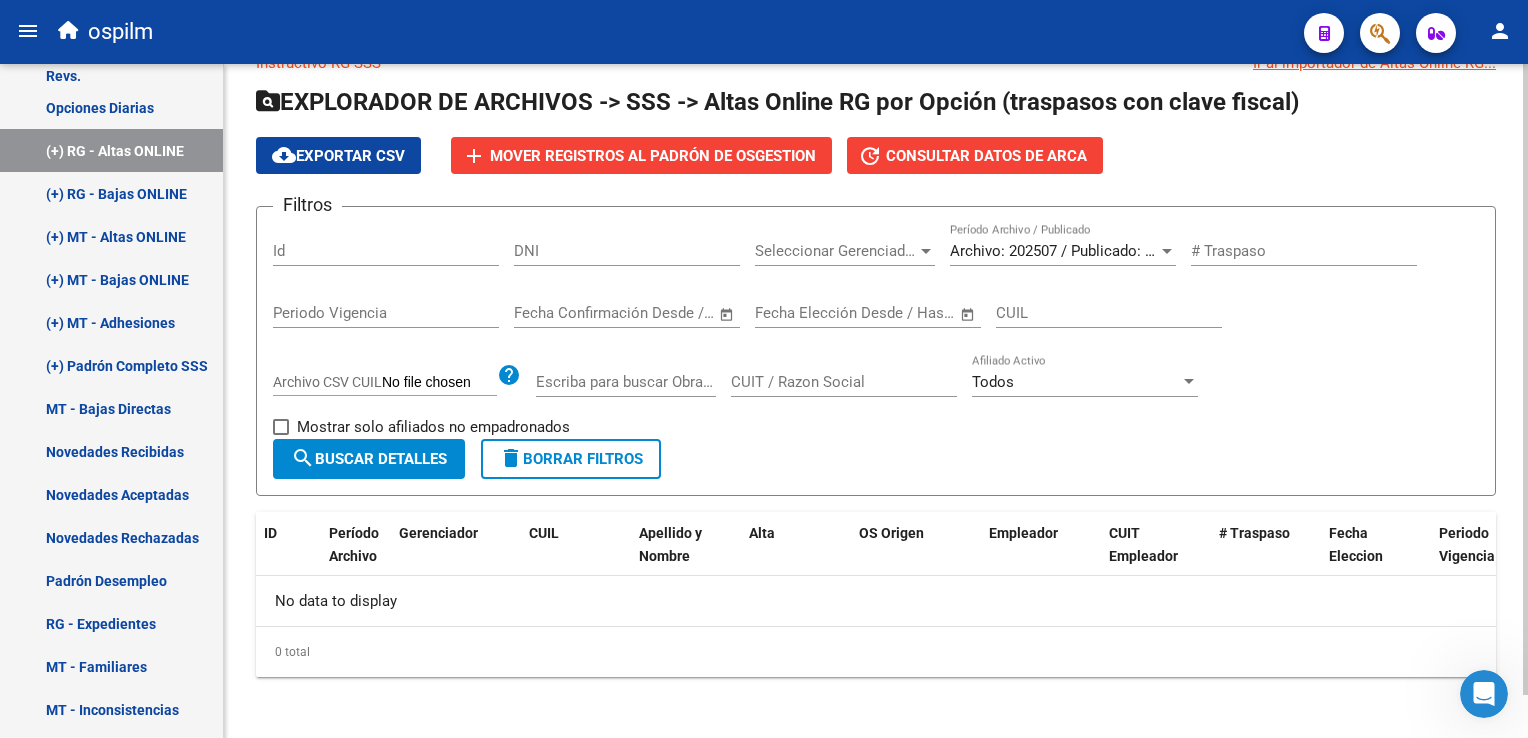 click on "search" 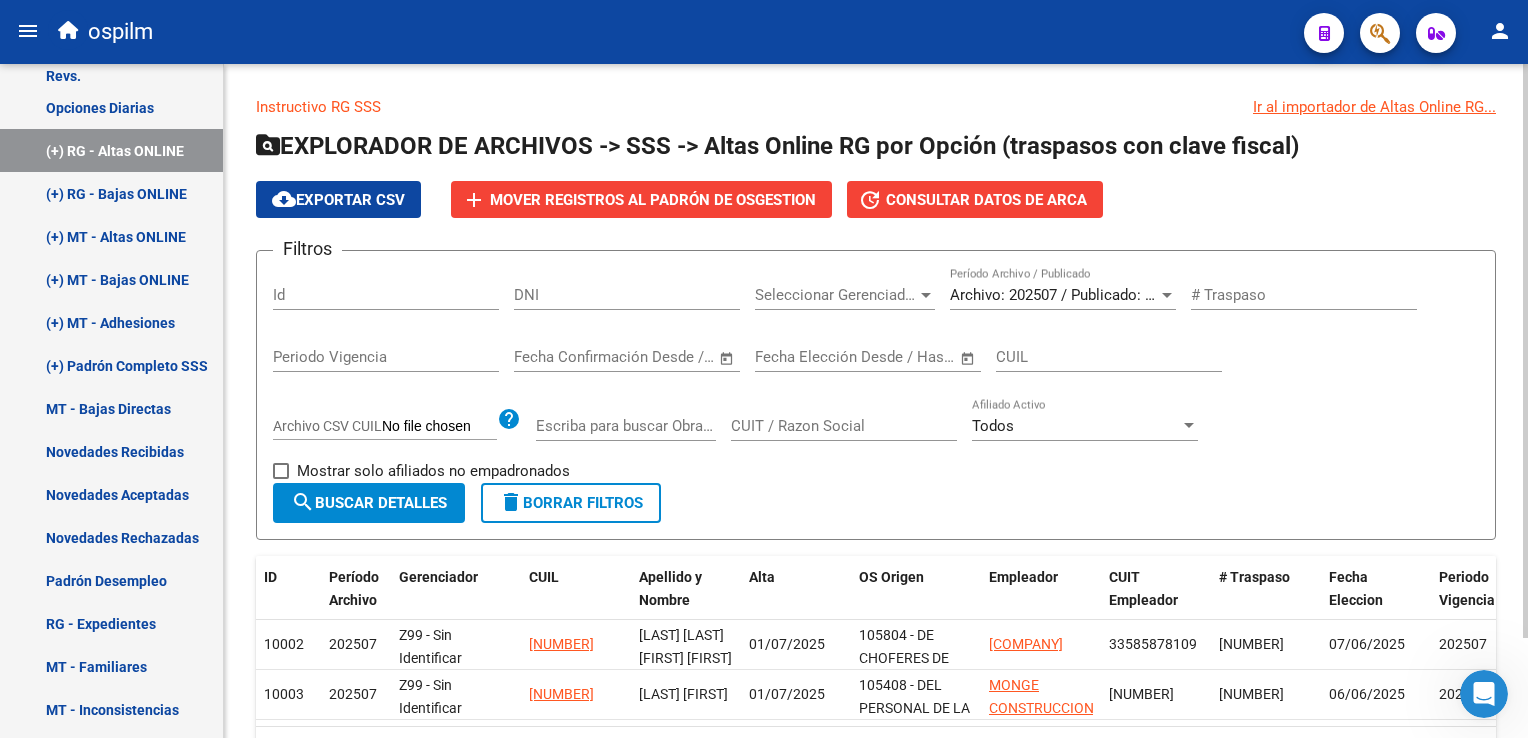 scroll, scrollTop: 116, scrollLeft: 0, axis: vertical 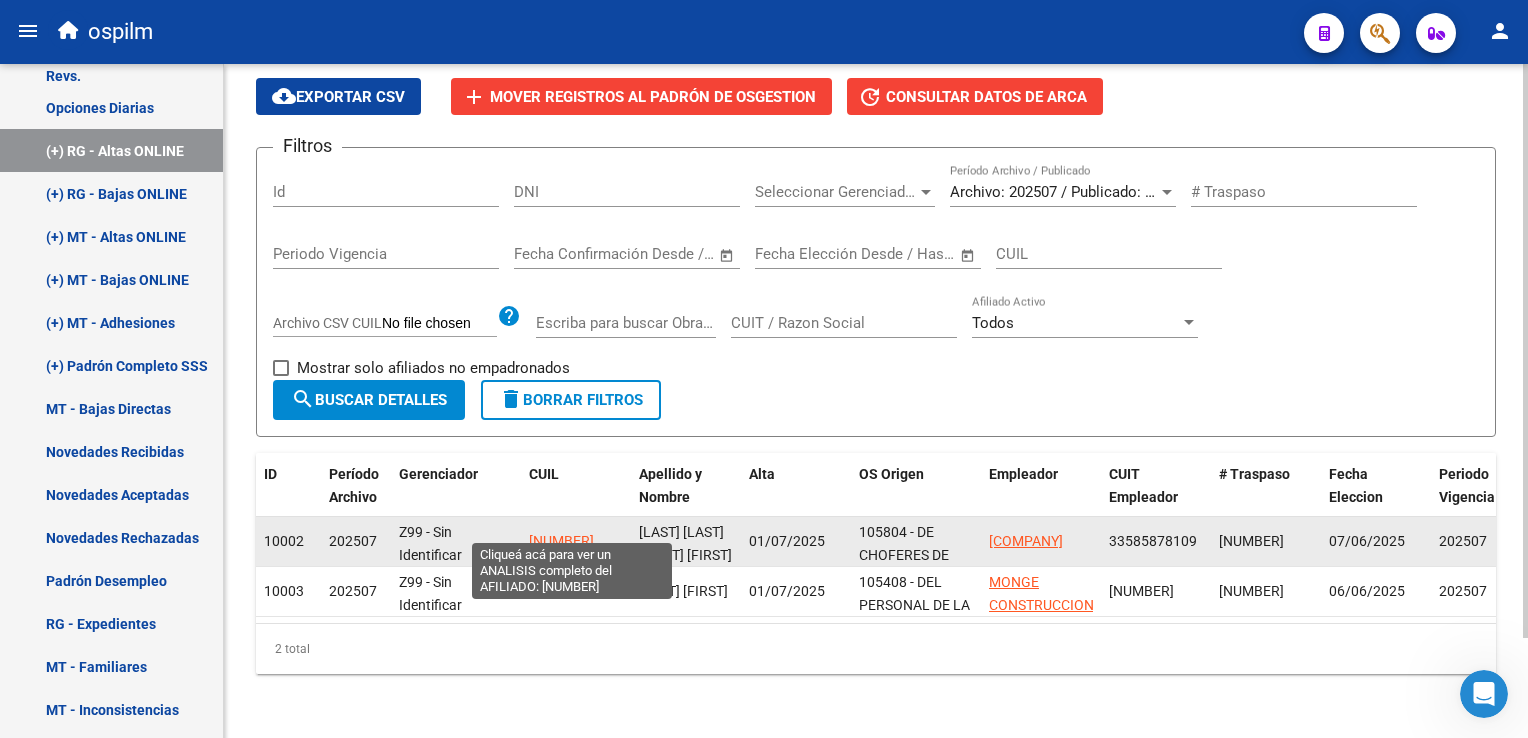 click on "[NUMBER]" 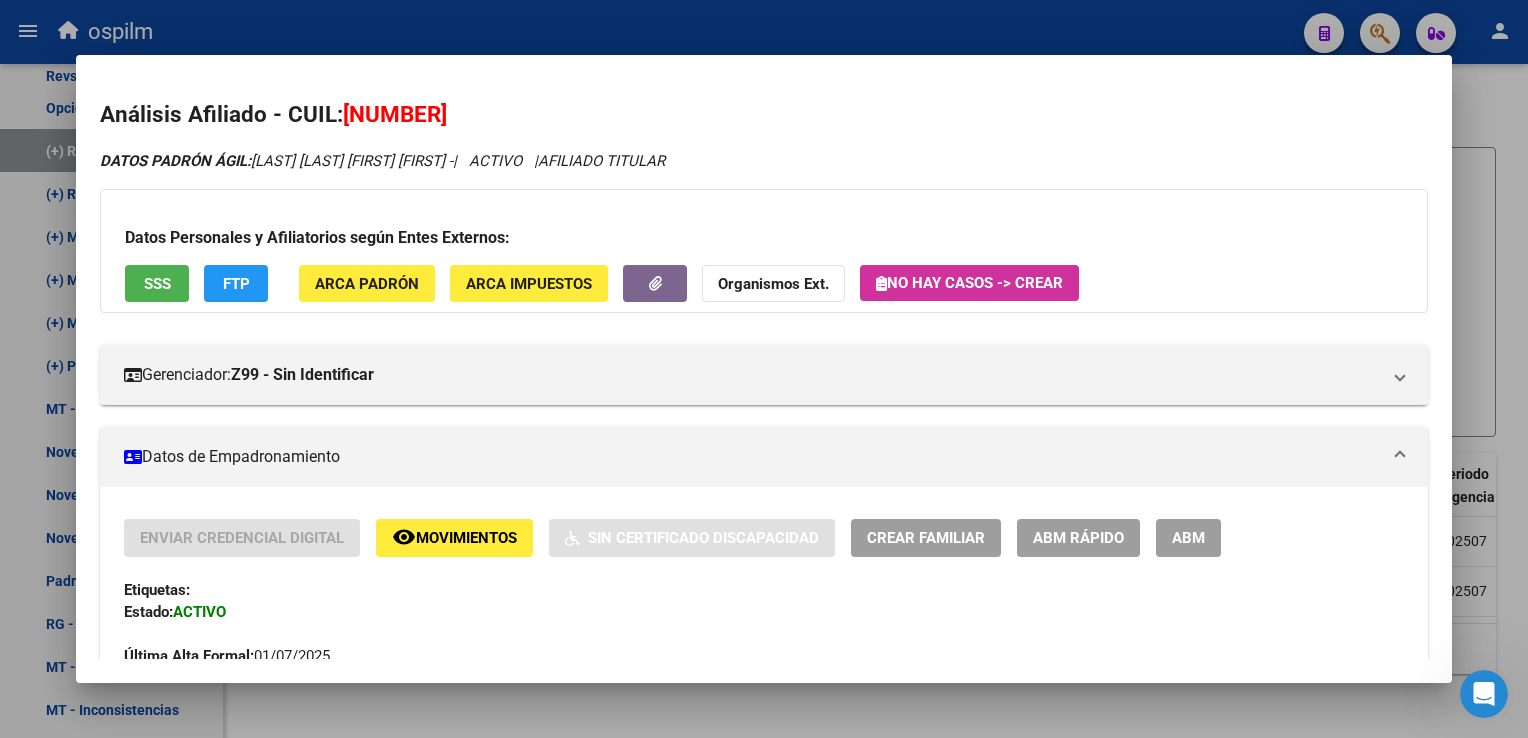 drag, startPoint x: 493, startPoint y: 110, endPoint x: 349, endPoint y: 122, distance: 144.49913 